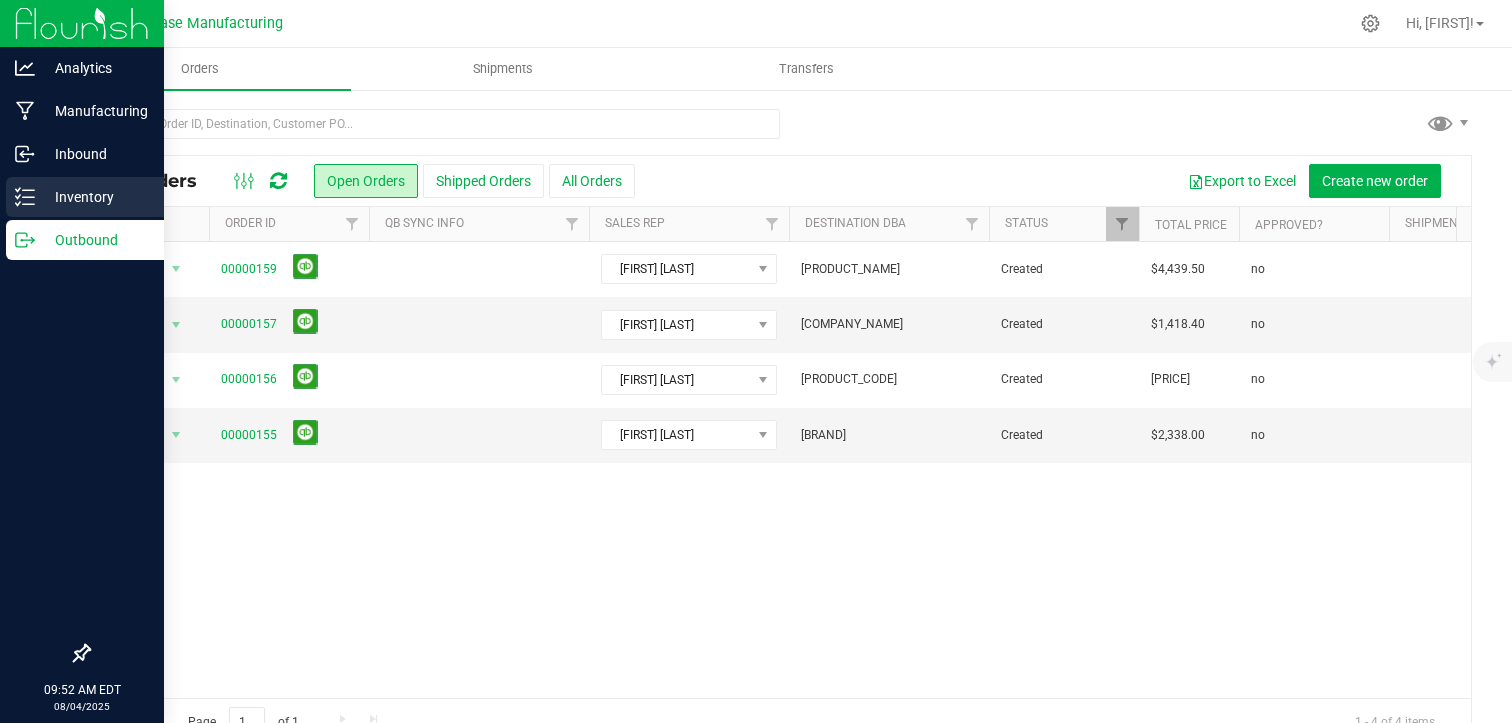 scroll, scrollTop: 0, scrollLeft: 0, axis: both 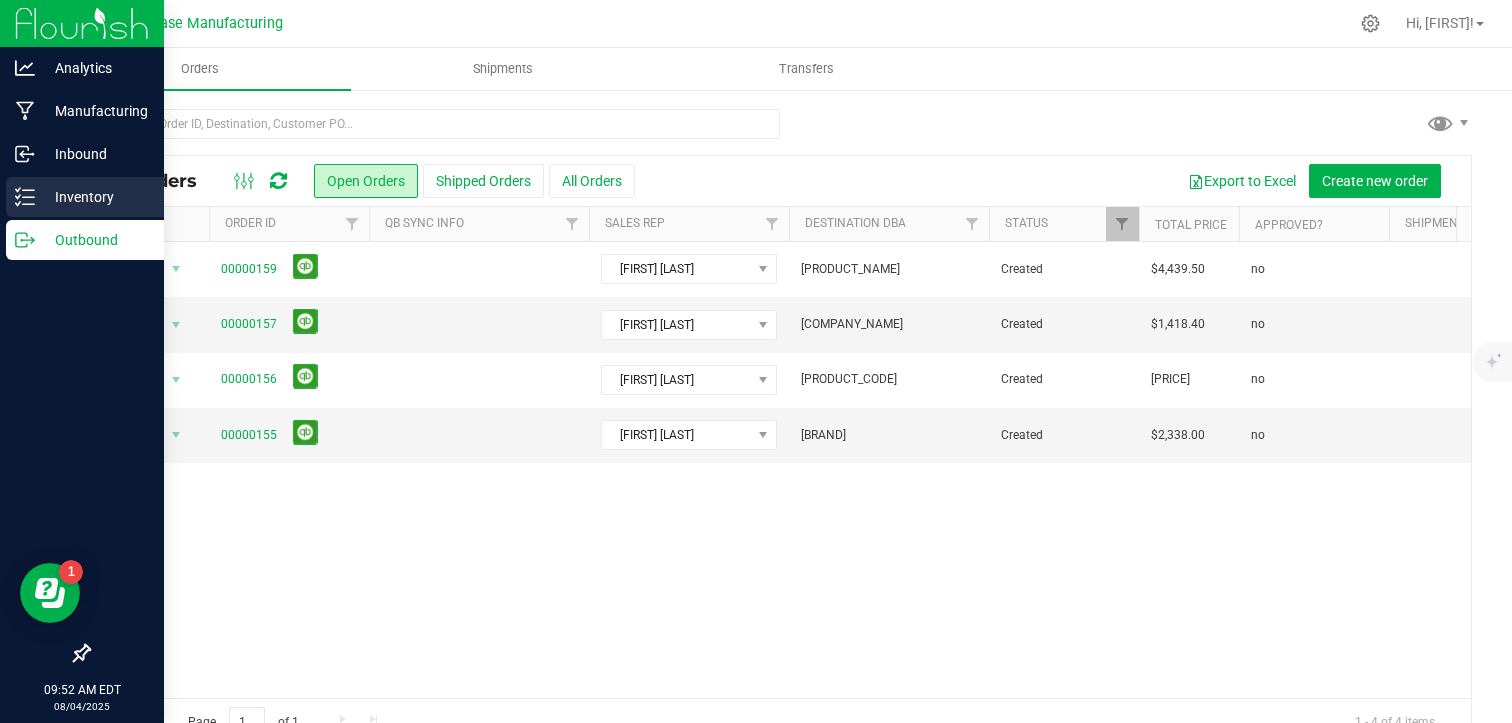click on "Inventory" at bounding box center (85, 197) 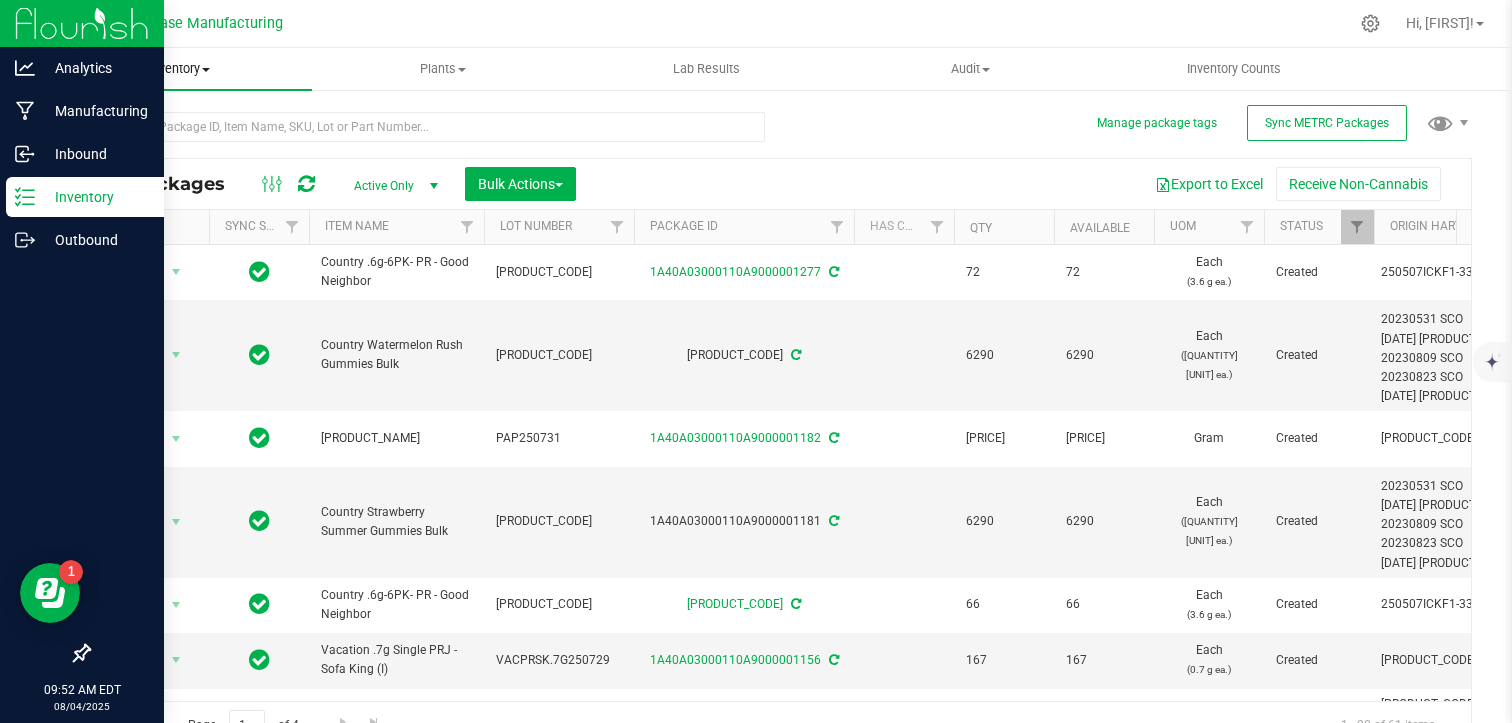 click on "Inventory
All packages
All inventory
Waste log
Create inventory" at bounding box center [180, 69] 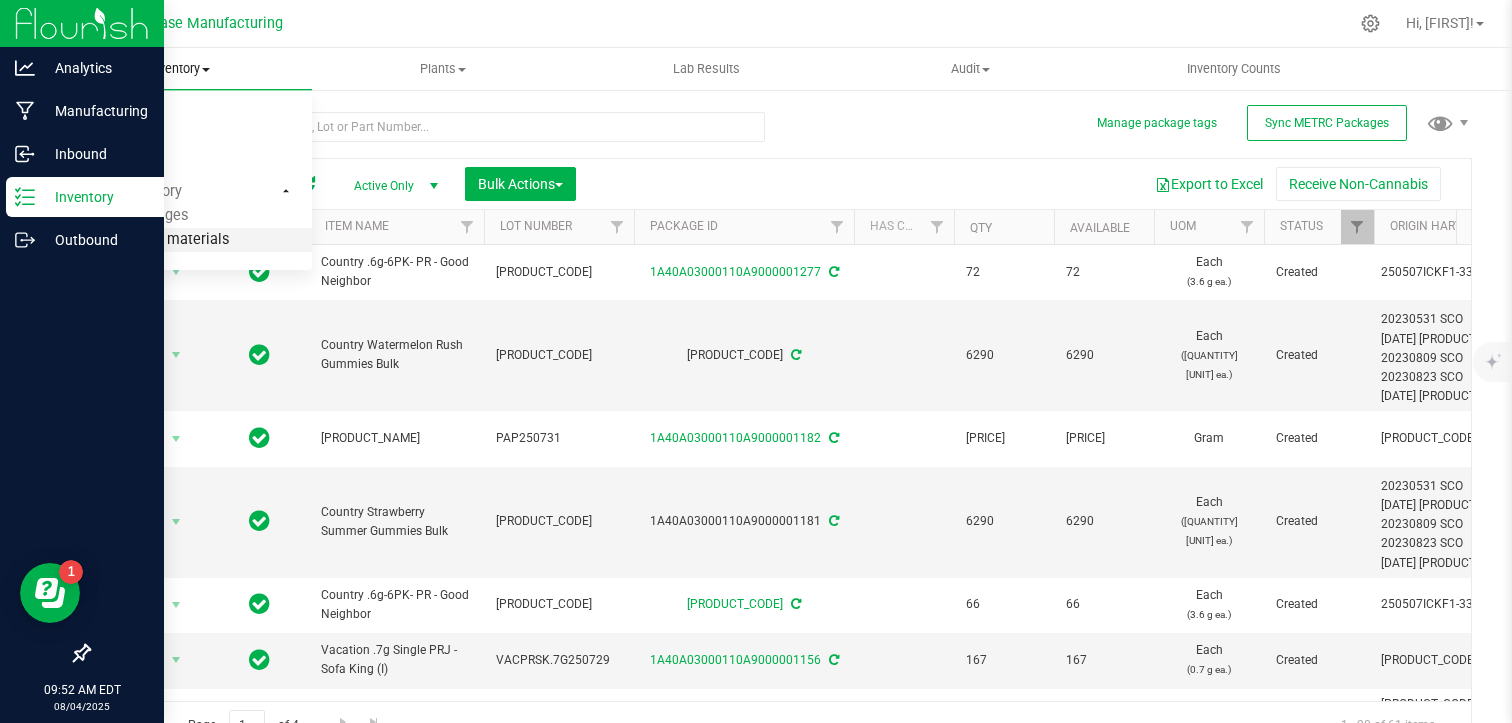click on "From bill of materials" at bounding box center (138, 240) 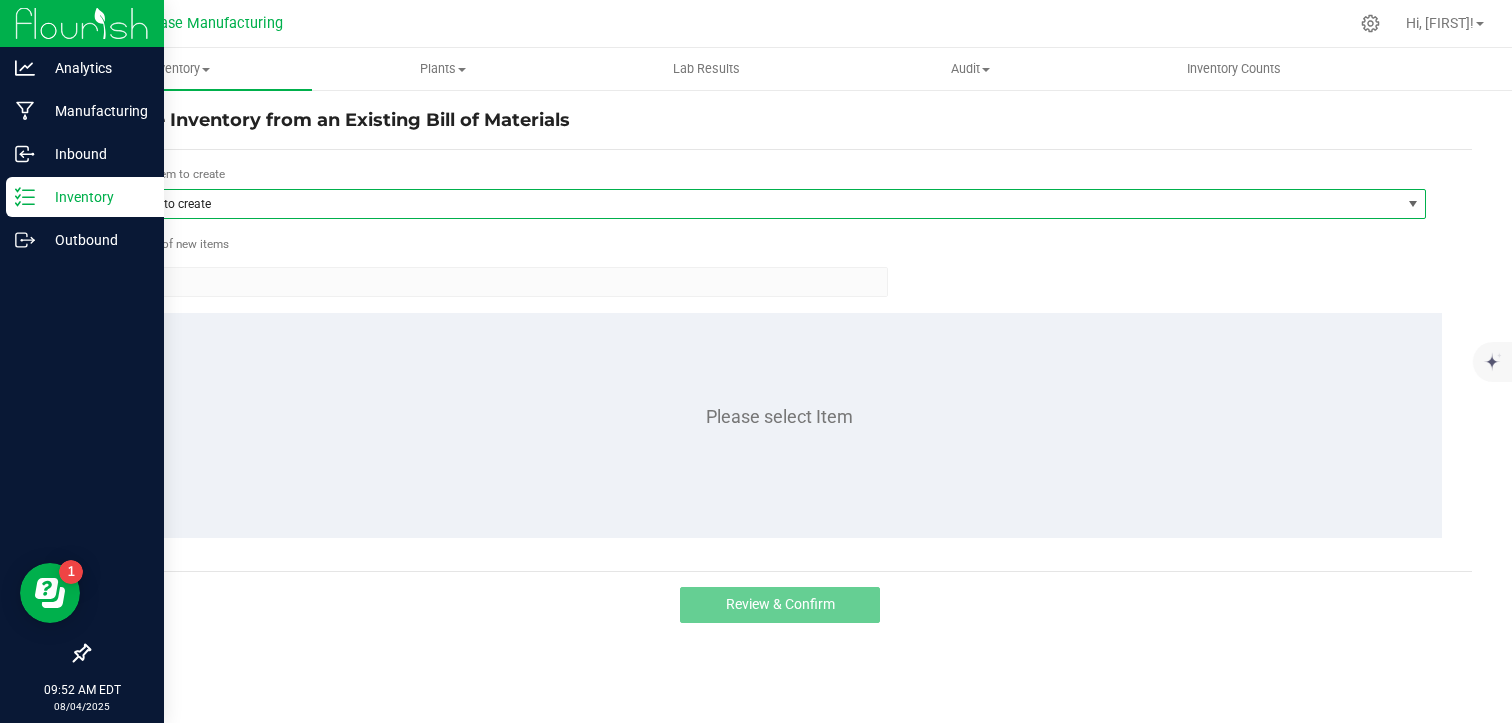 click on "Item to create" at bounding box center (760, 204) 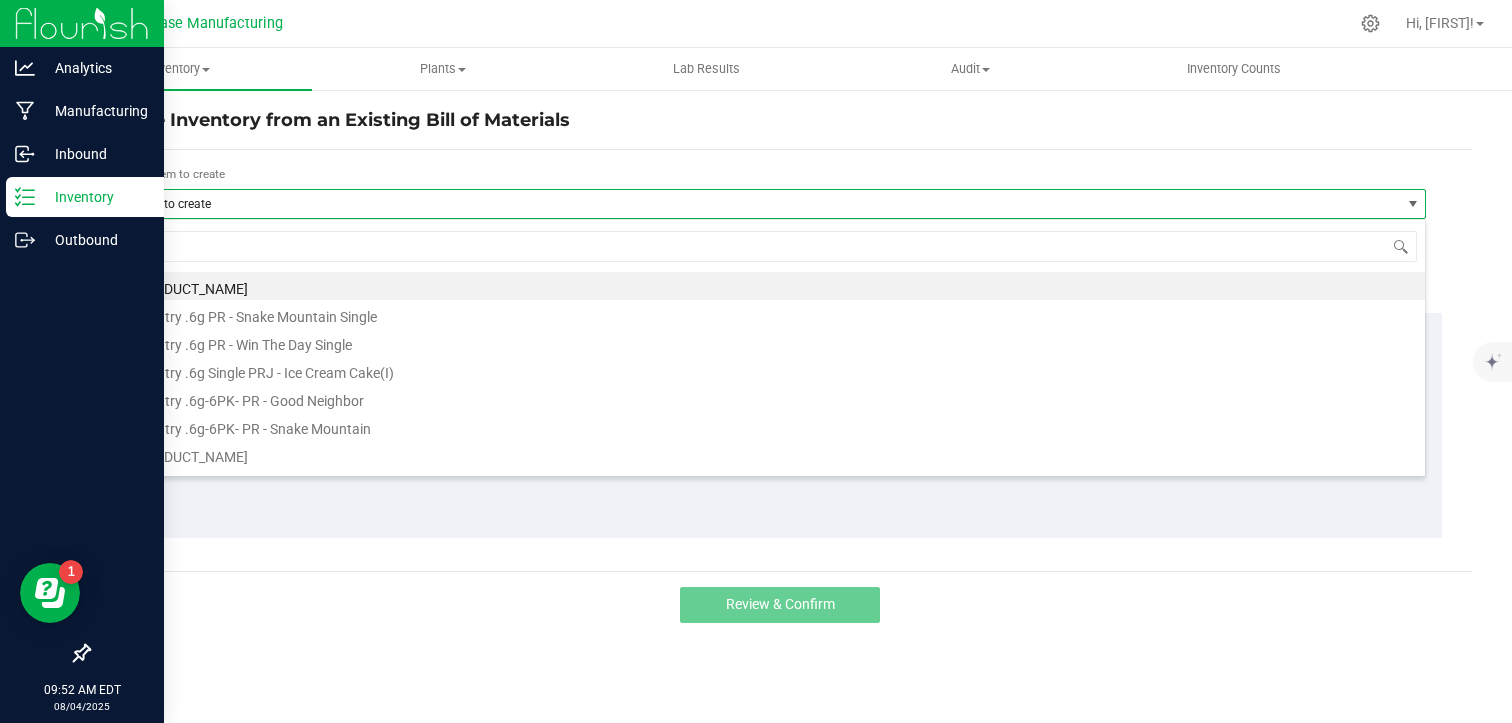 scroll, scrollTop: 99970, scrollLeft: 98692, axis: both 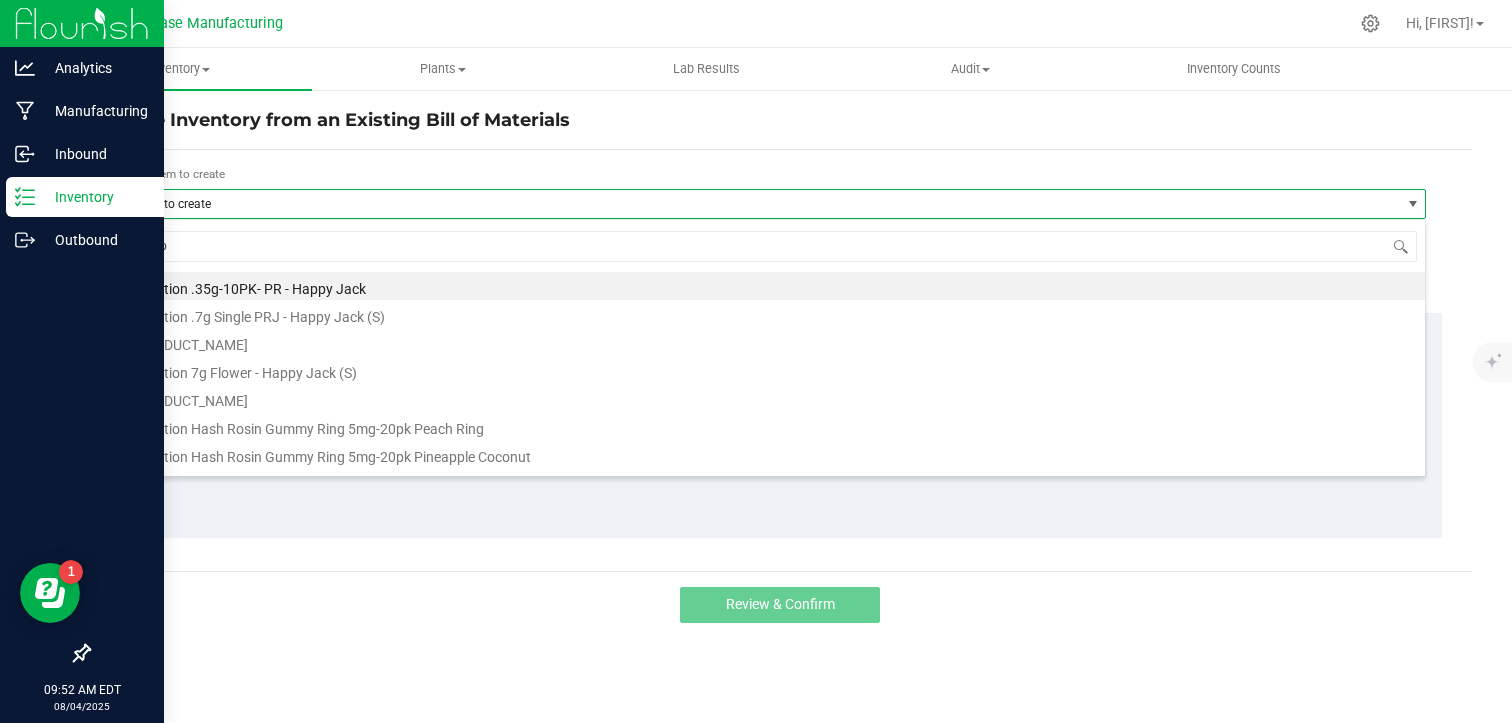 type on "happ" 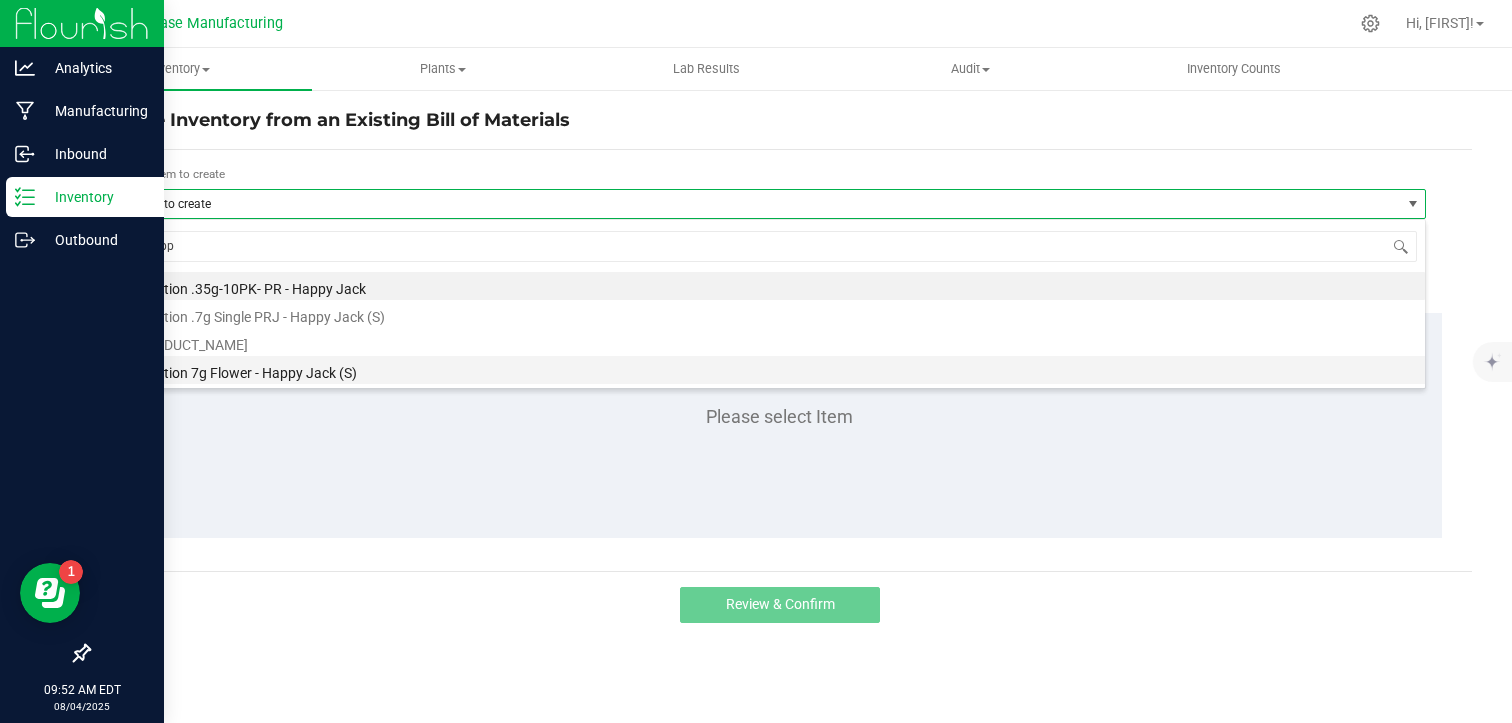 click on "[NAME] 7g Flower - [NAME] (S)" at bounding box center (772, 370) 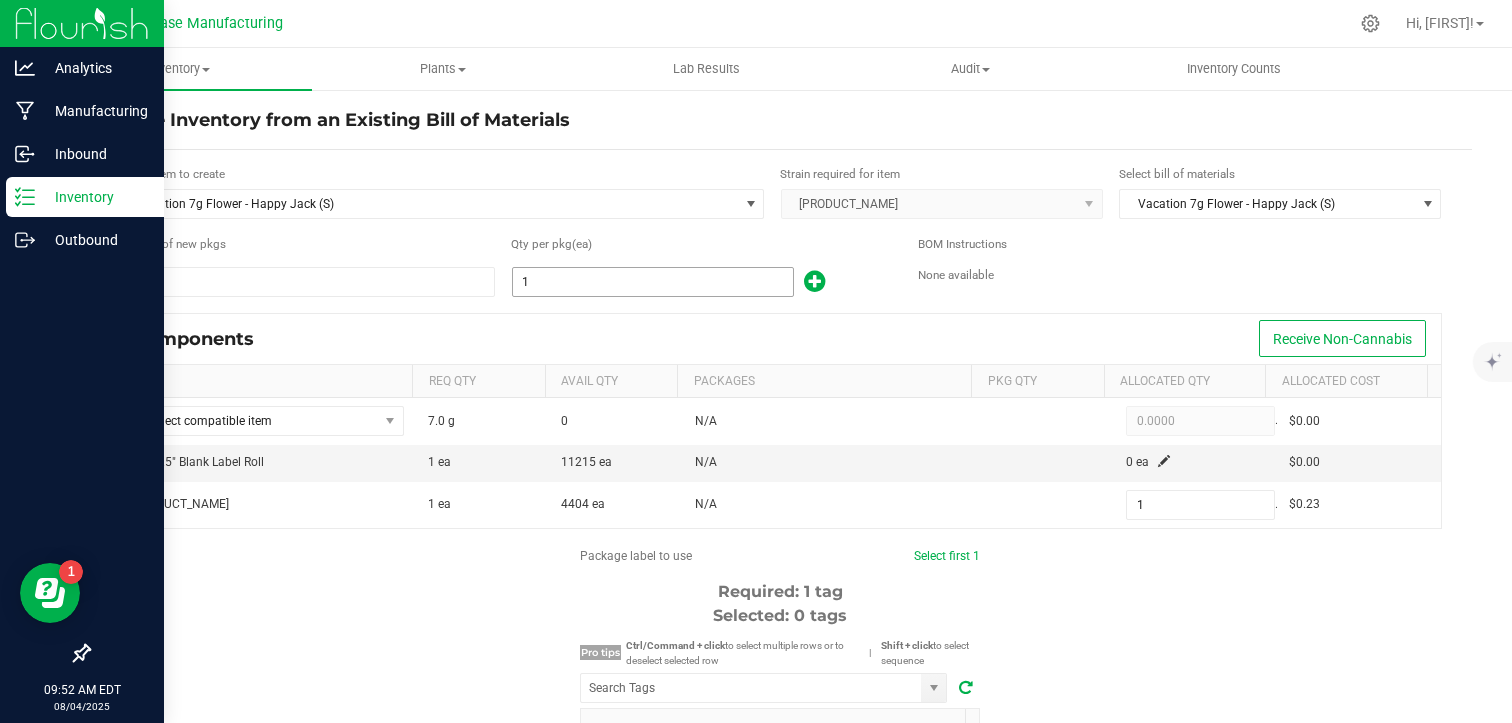 click on "1" at bounding box center (653, 282) 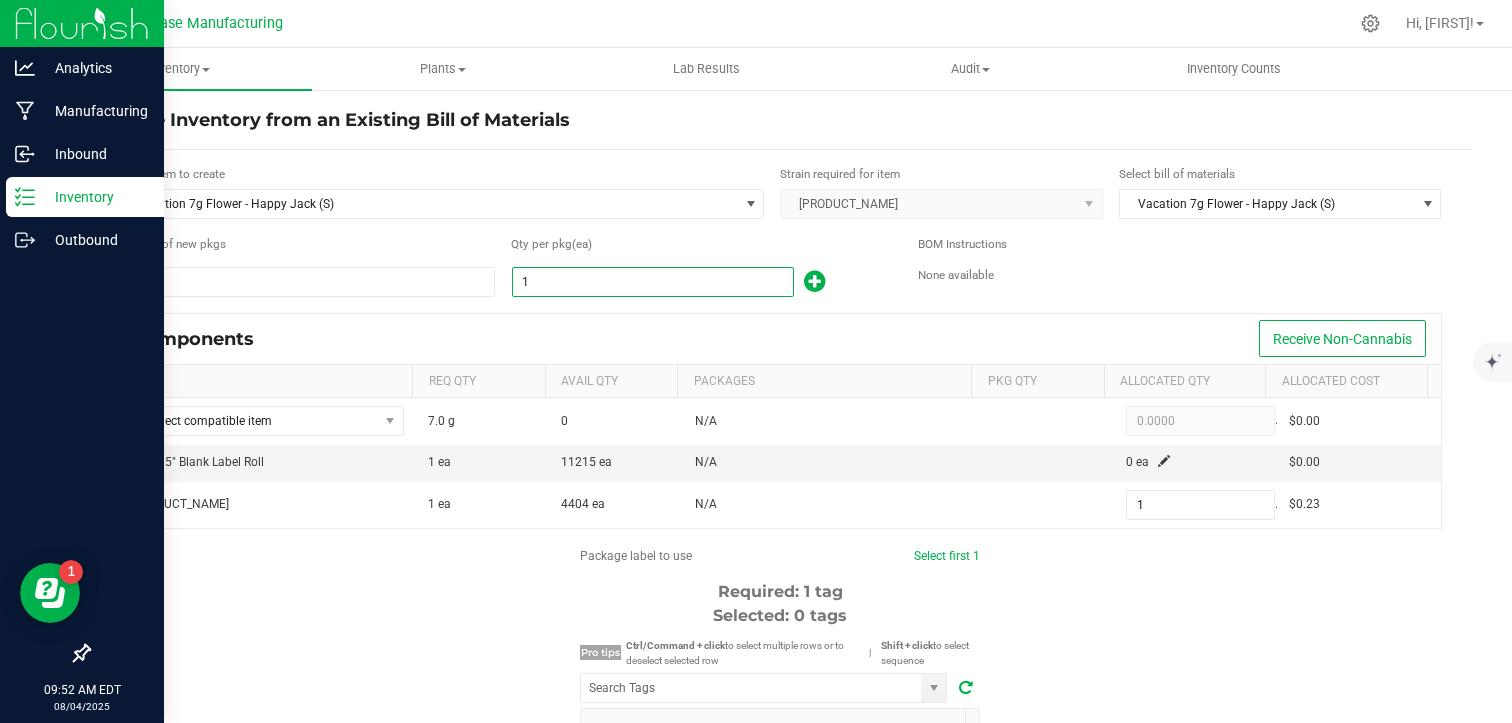 type on "5" 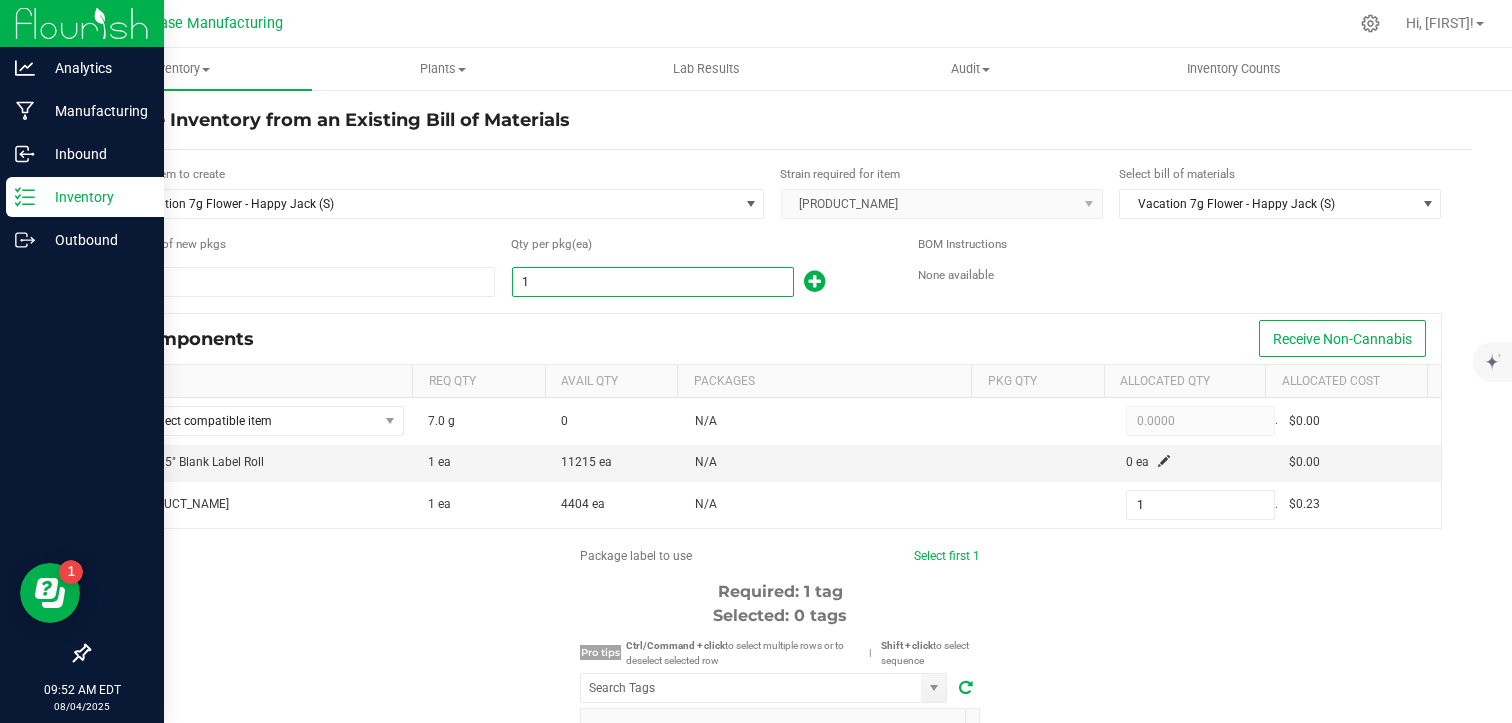 type on "5" 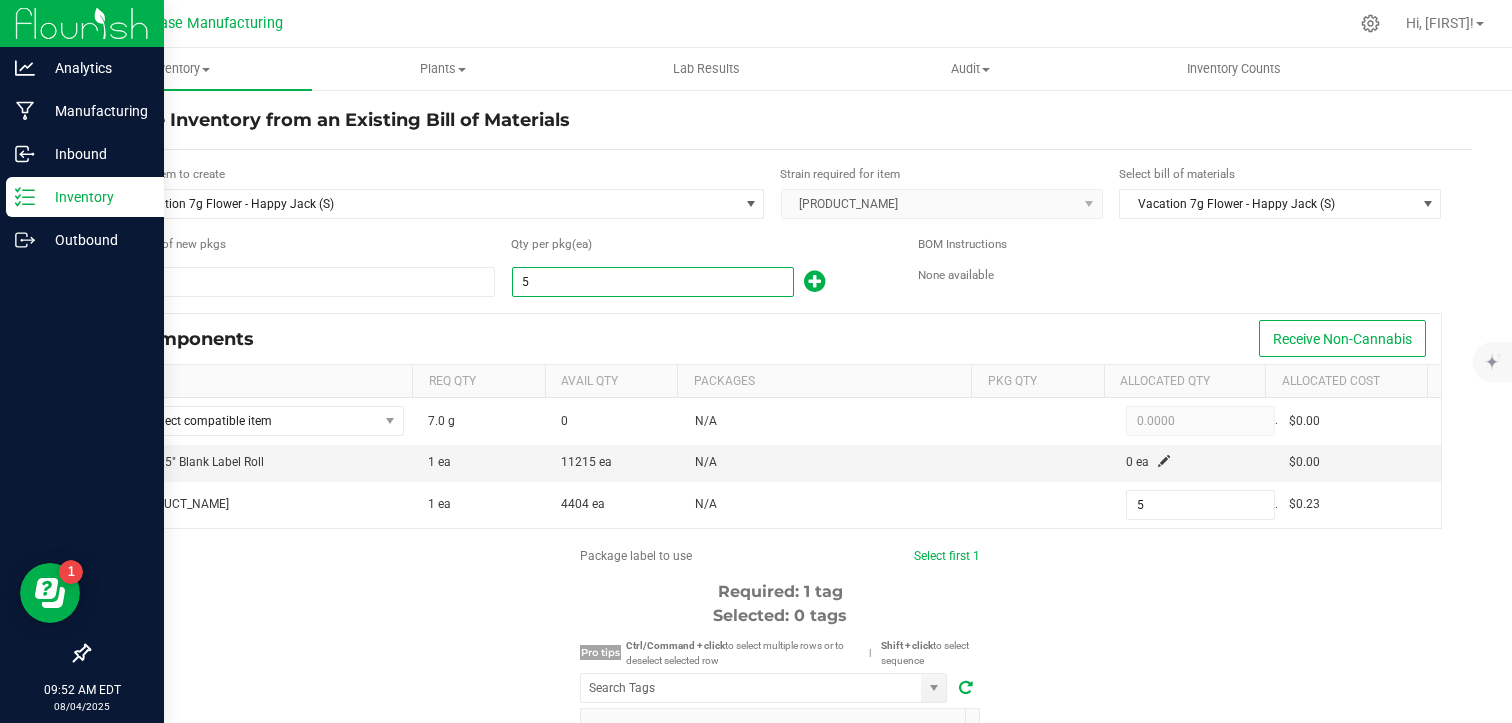 type on "51" 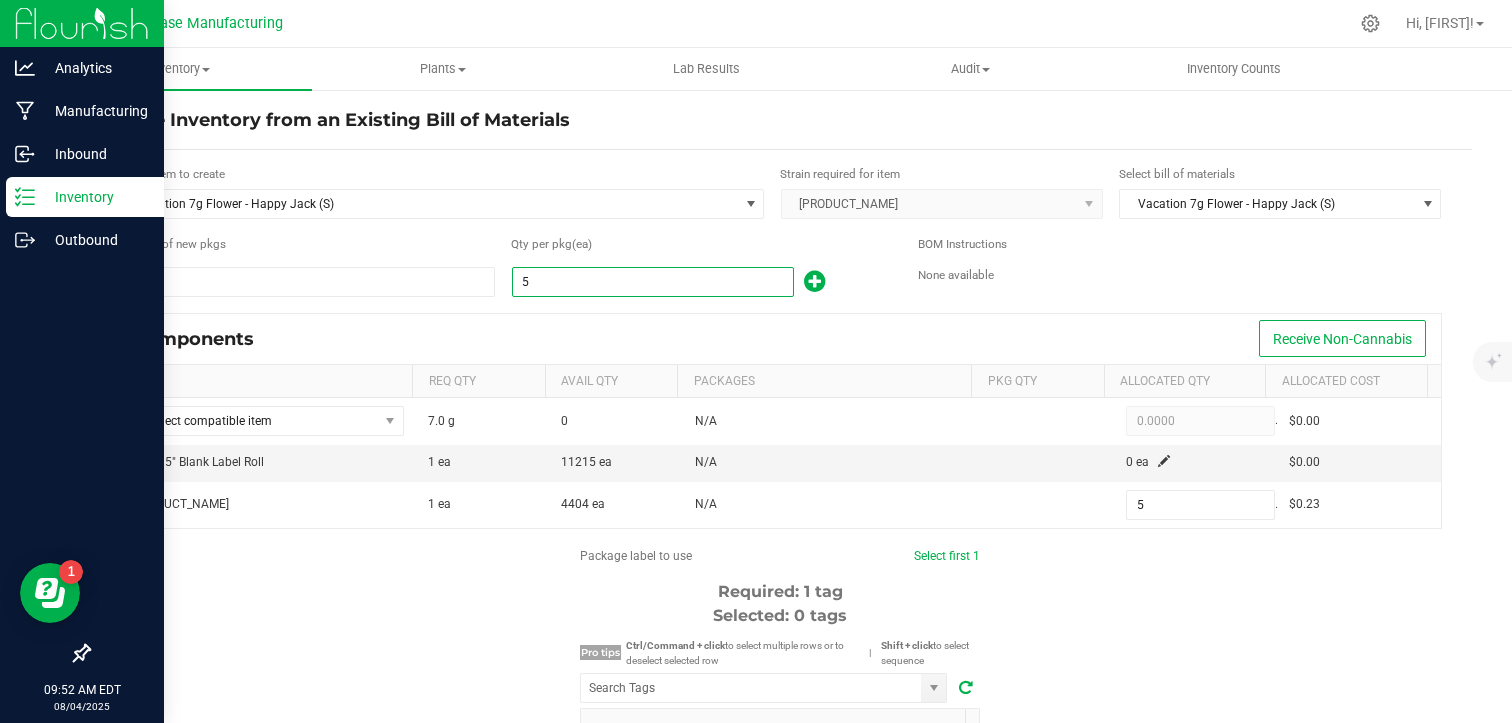 type on "51" 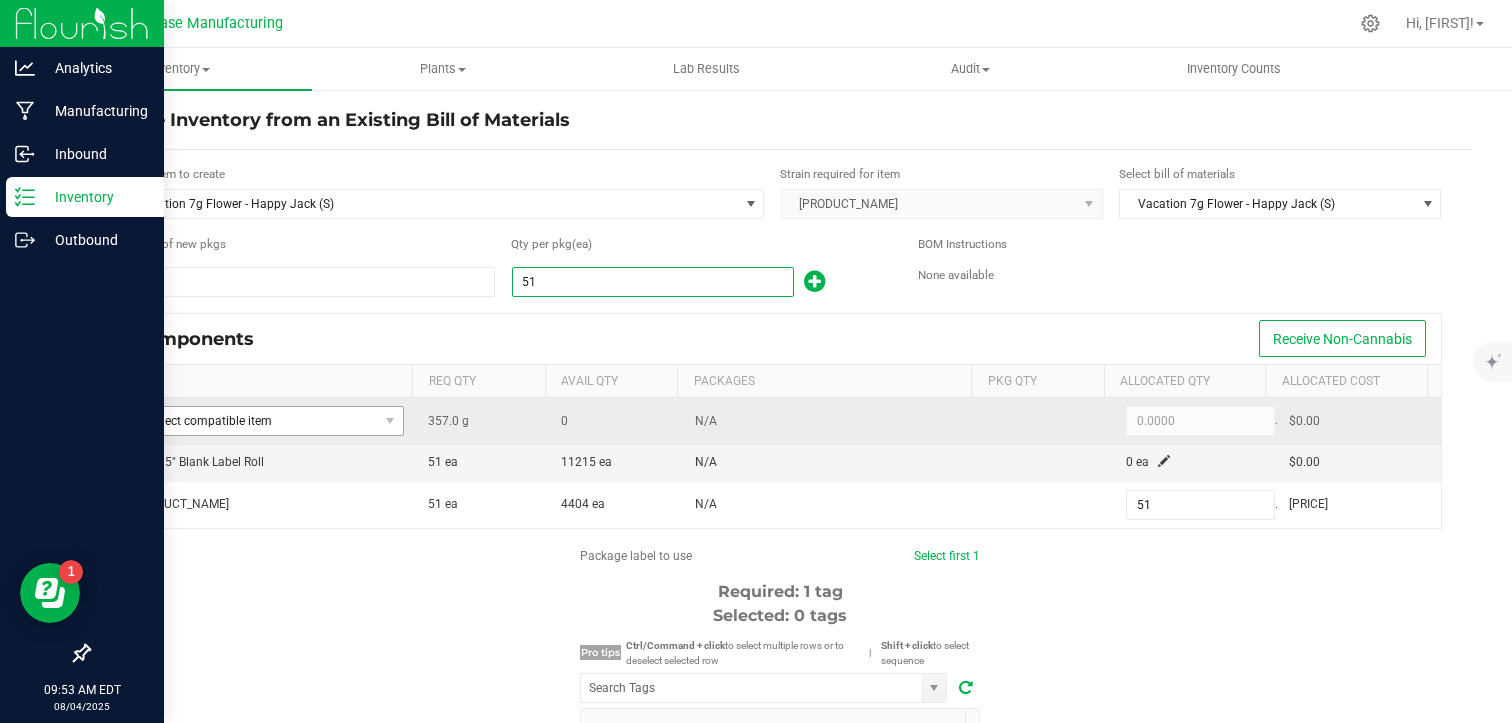 type on "51" 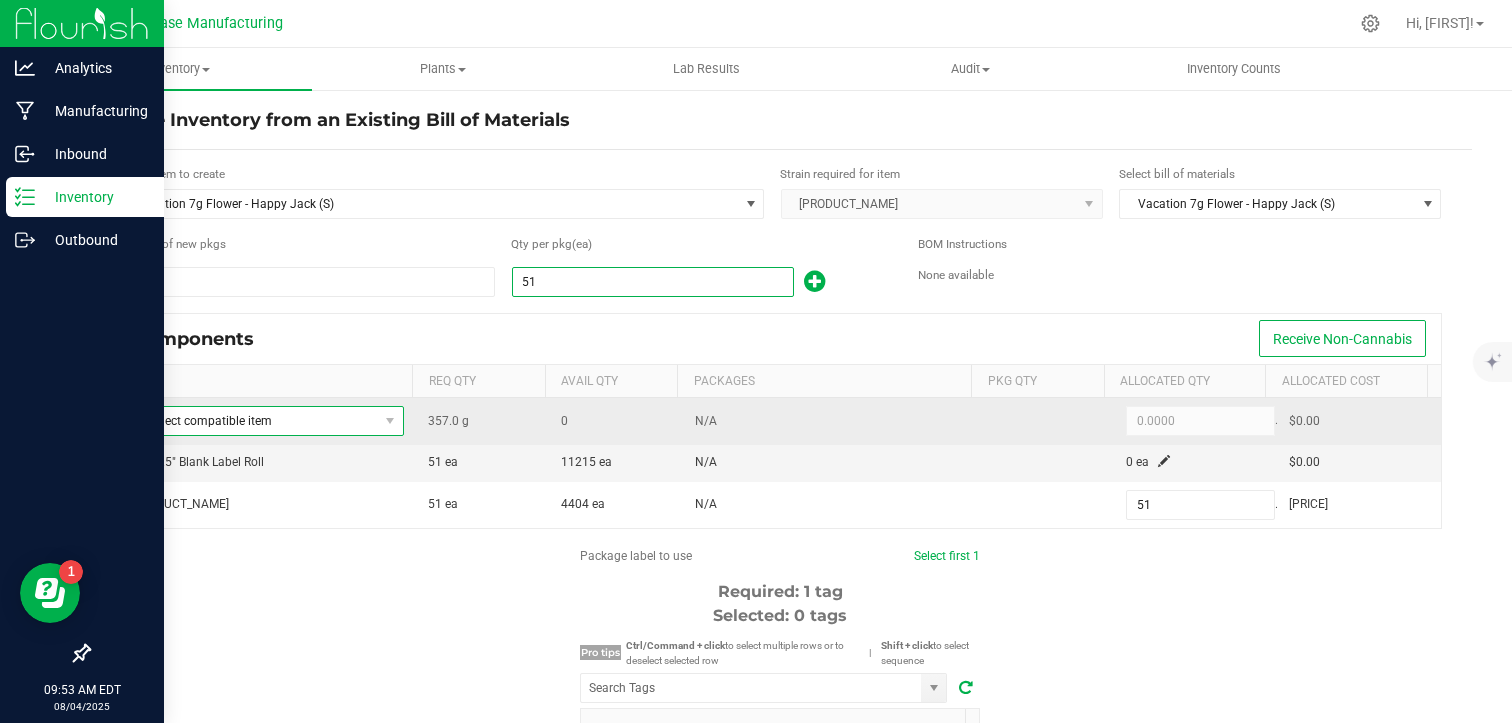 click on "Select compatible item" at bounding box center [254, 421] 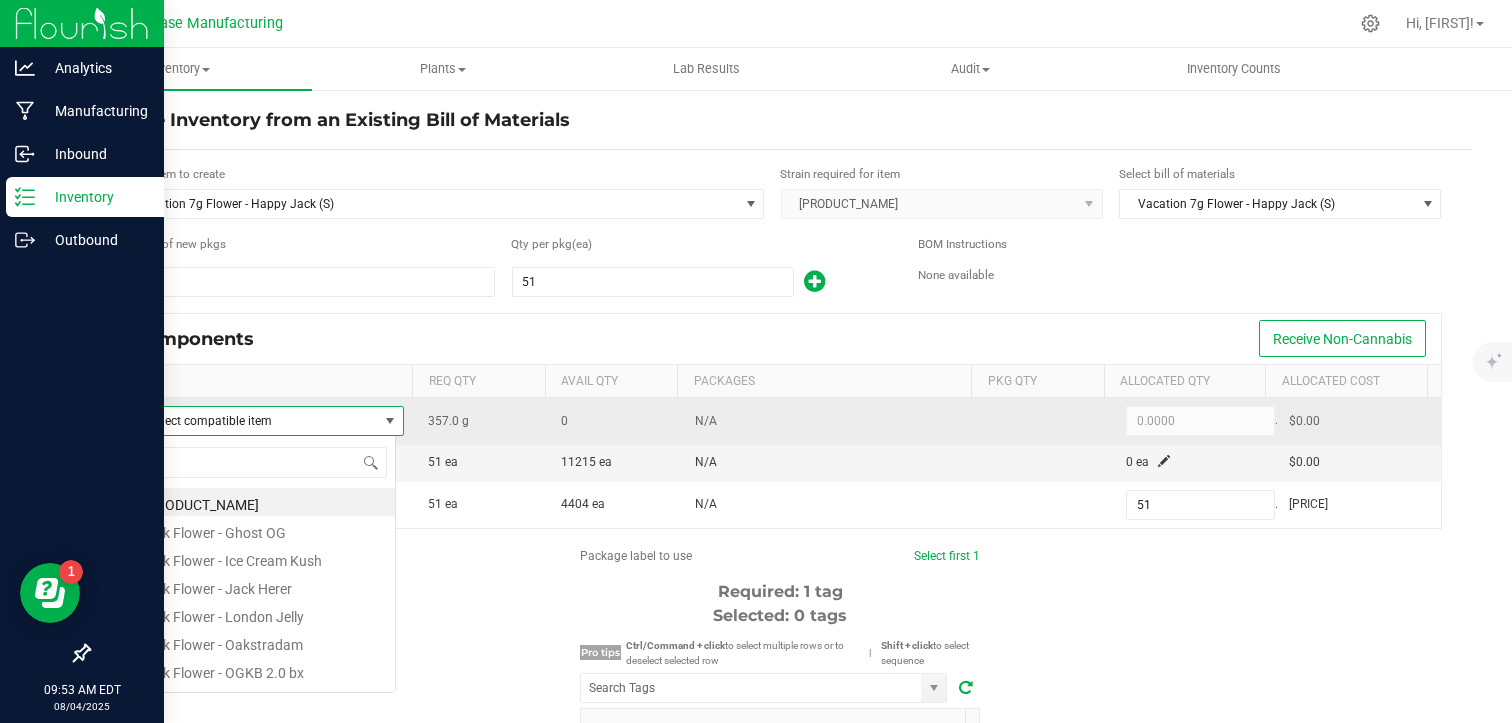 scroll, scrollTop: 99970, scrollLeft: 99733, axis: both 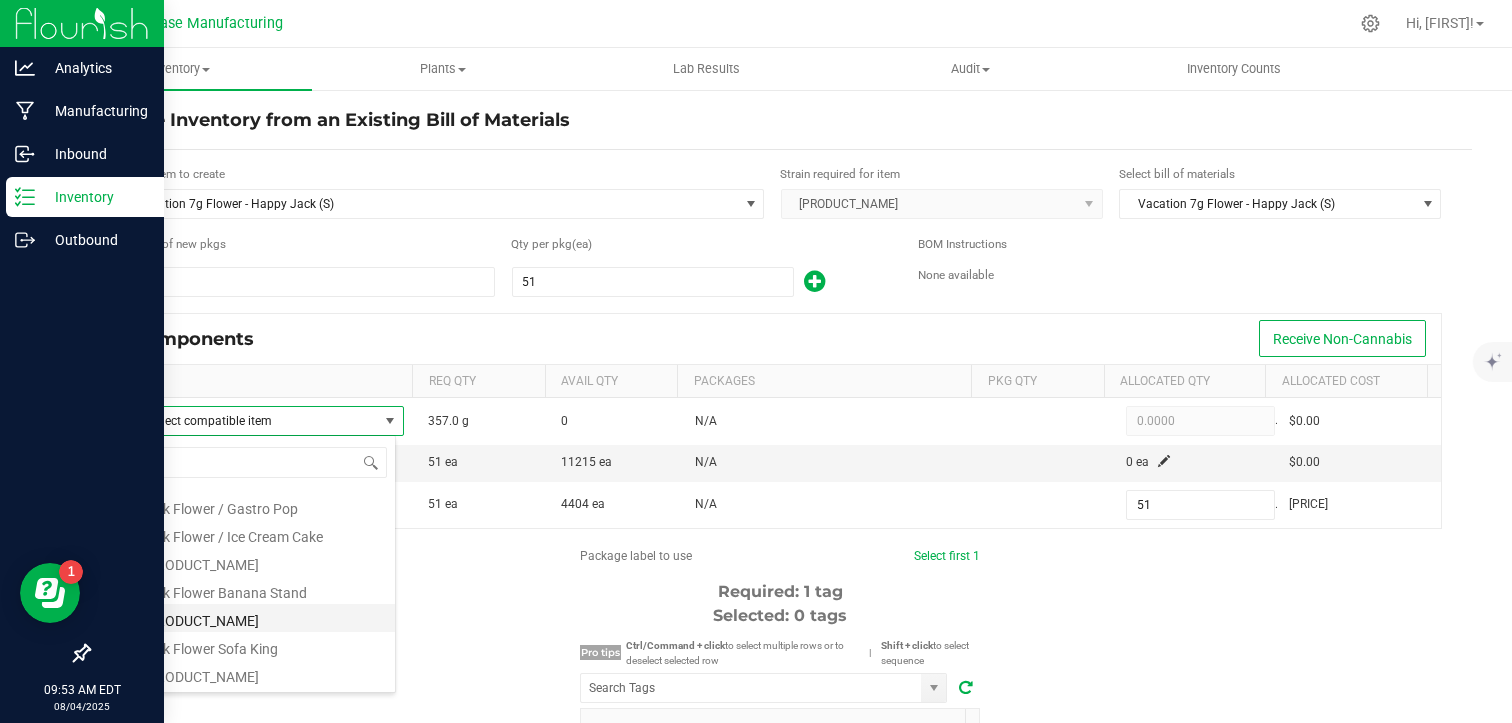 click on "Bulk Flower Happy Jack" at bounding box center (263, 618) 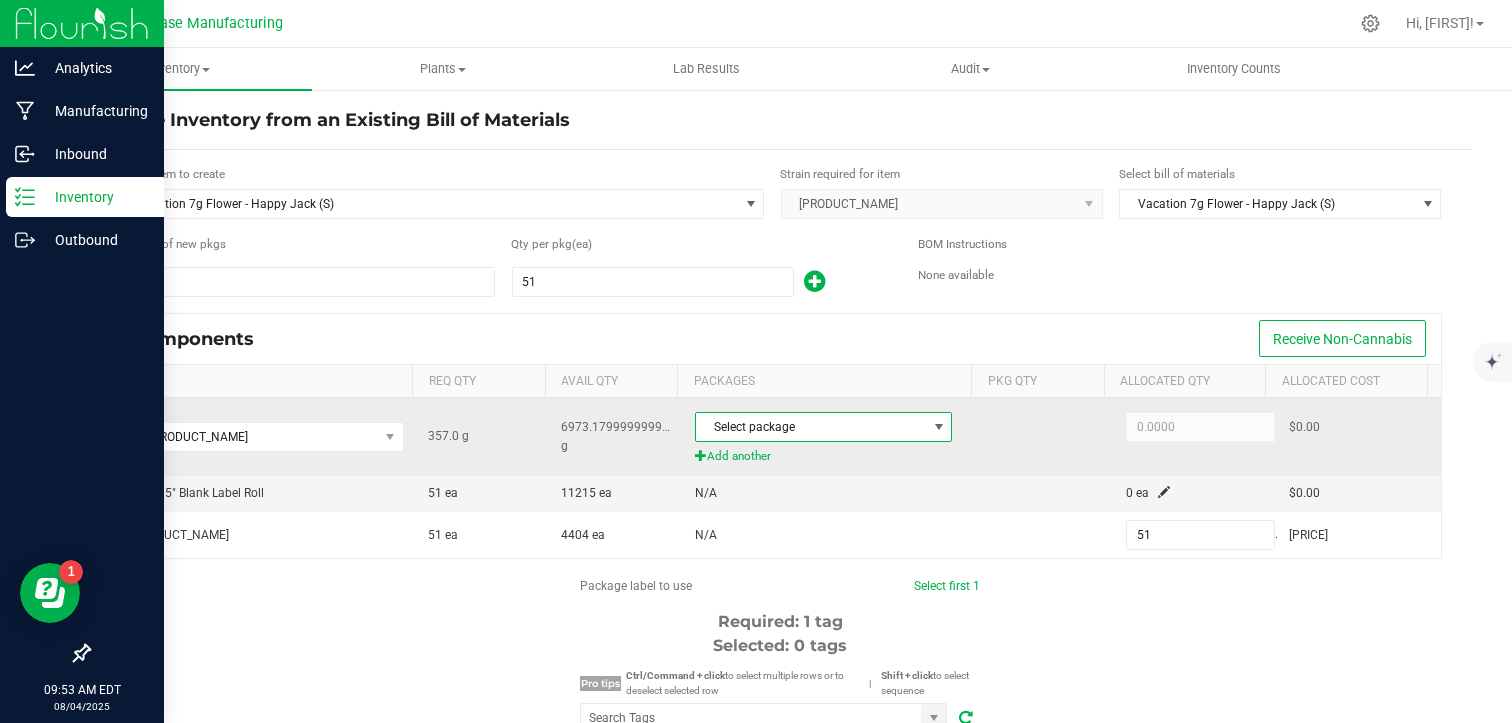 click on "Select package" at bounding box center (811, 427) 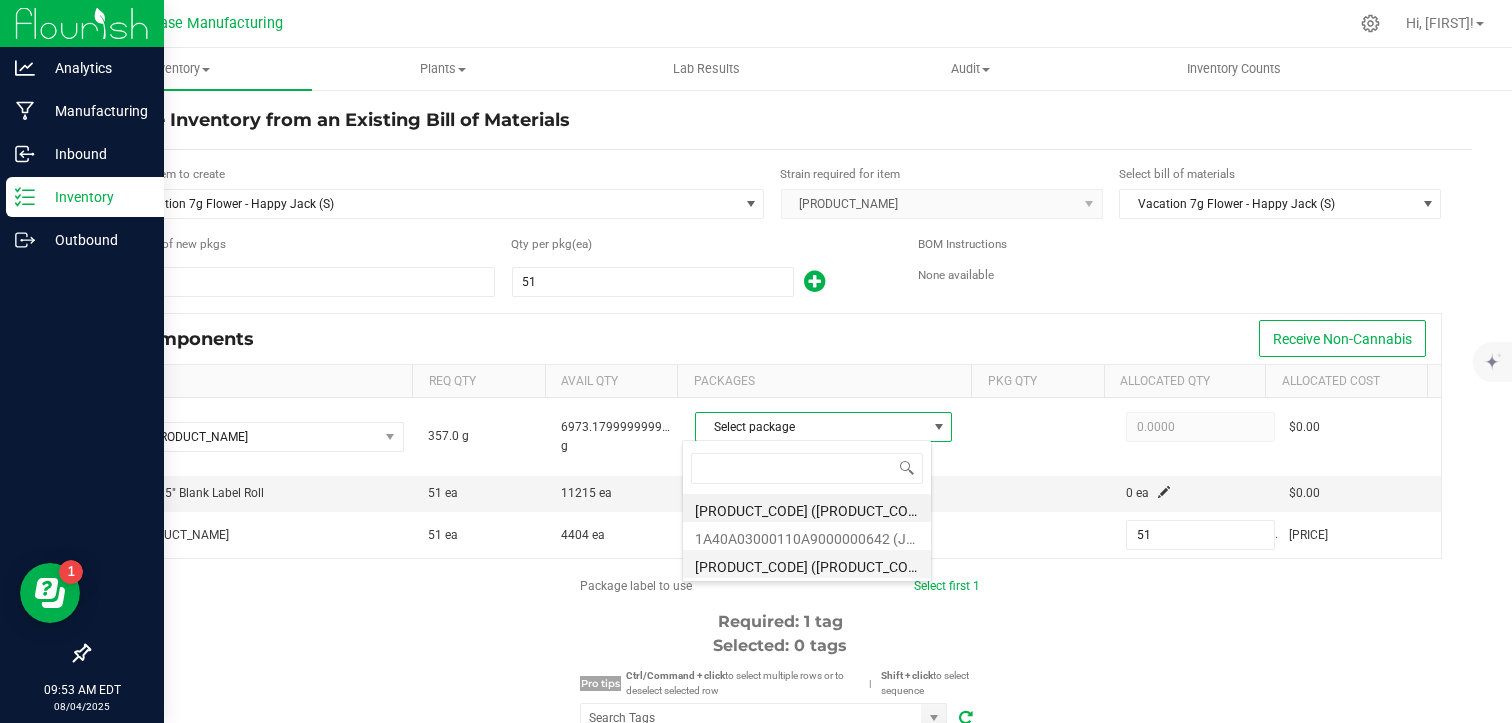 scroll, scrollTop: 99970, scrollLeft: 99749, axis: both 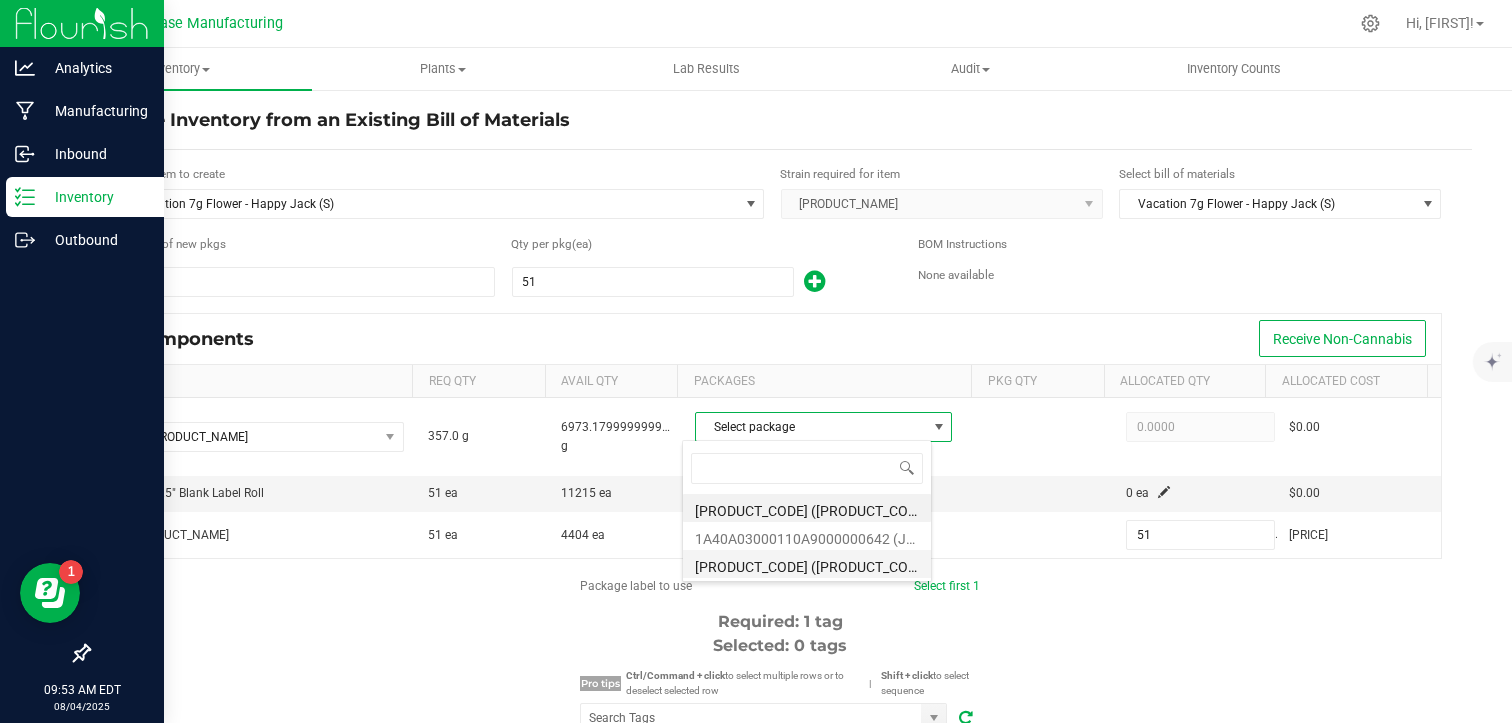 click on "1A40A03000110A9000000644 (JH250627)" at bounding box center (807, 564) 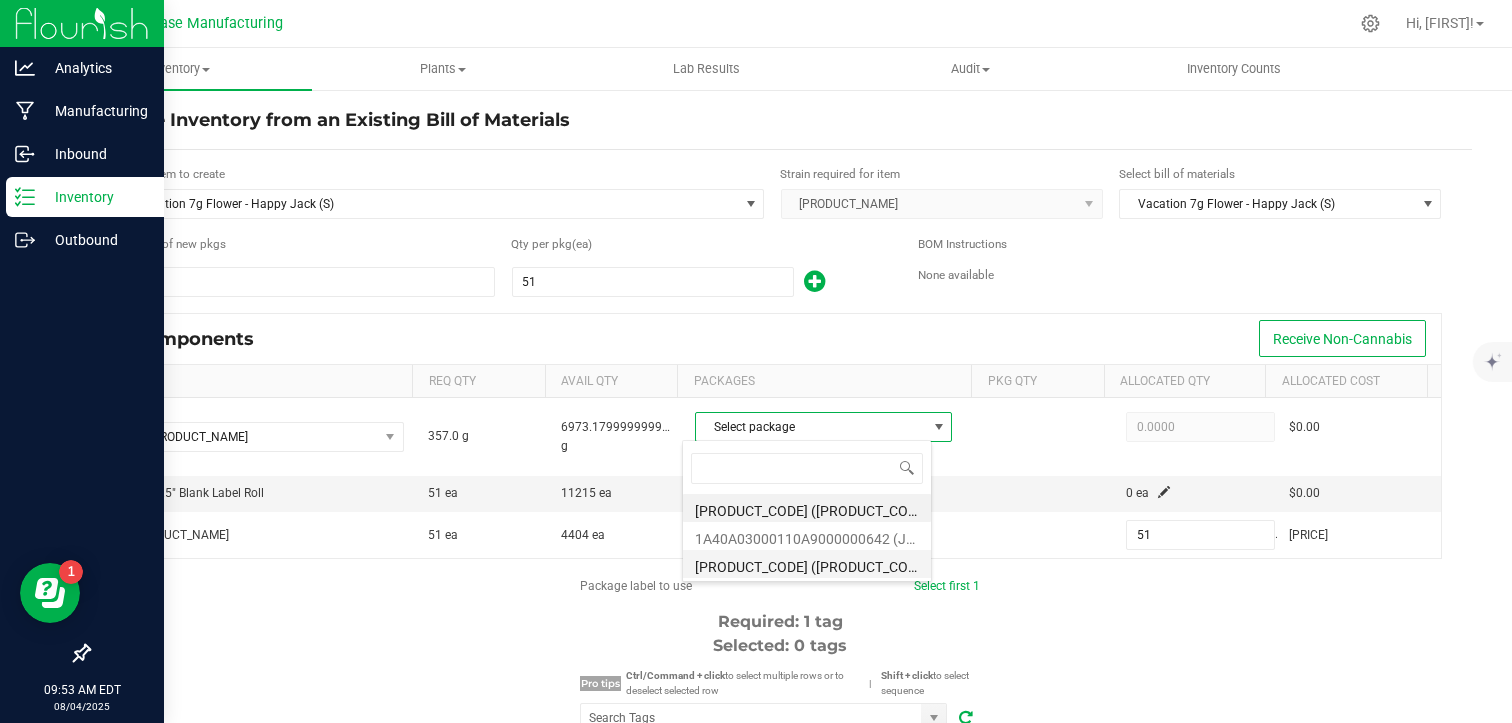 type on "357.0000" 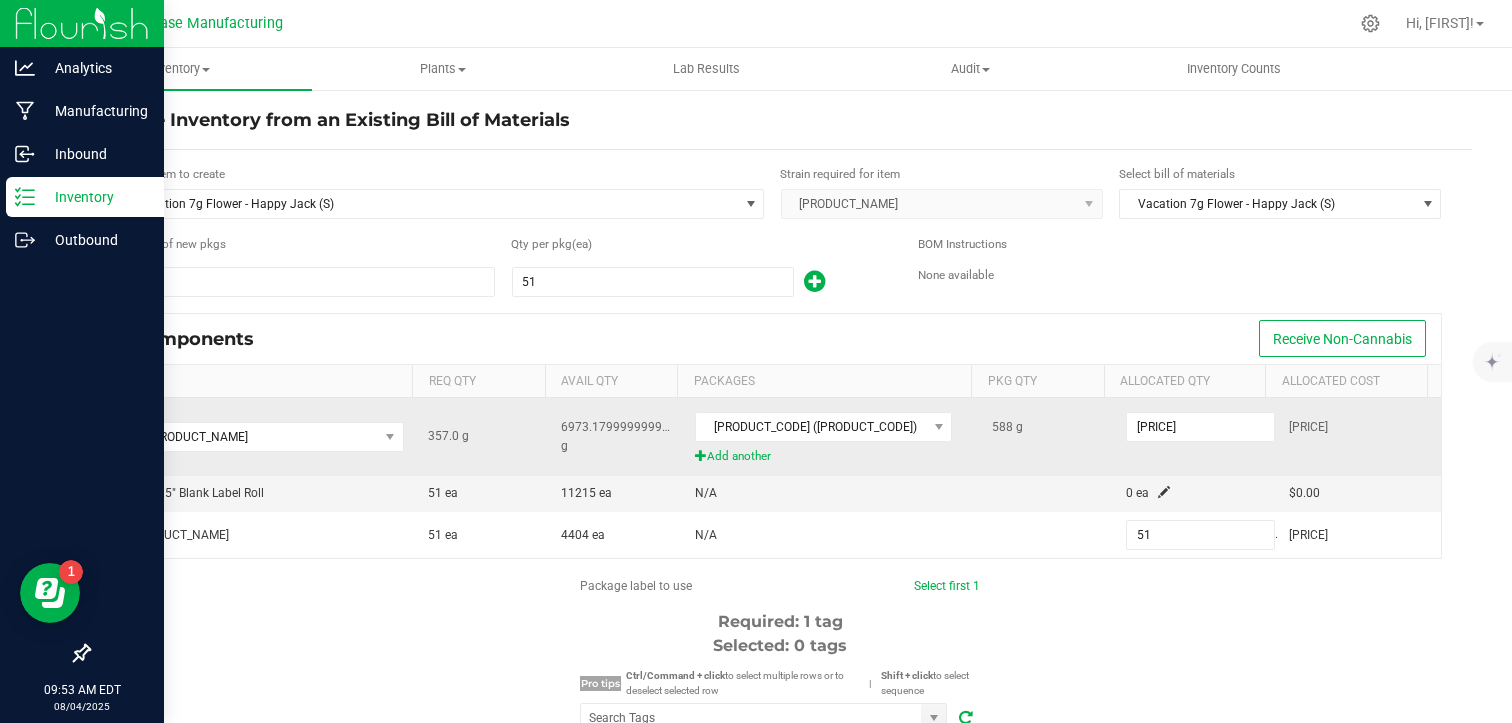 click on "588 g" at bounding box center [1007, 427] 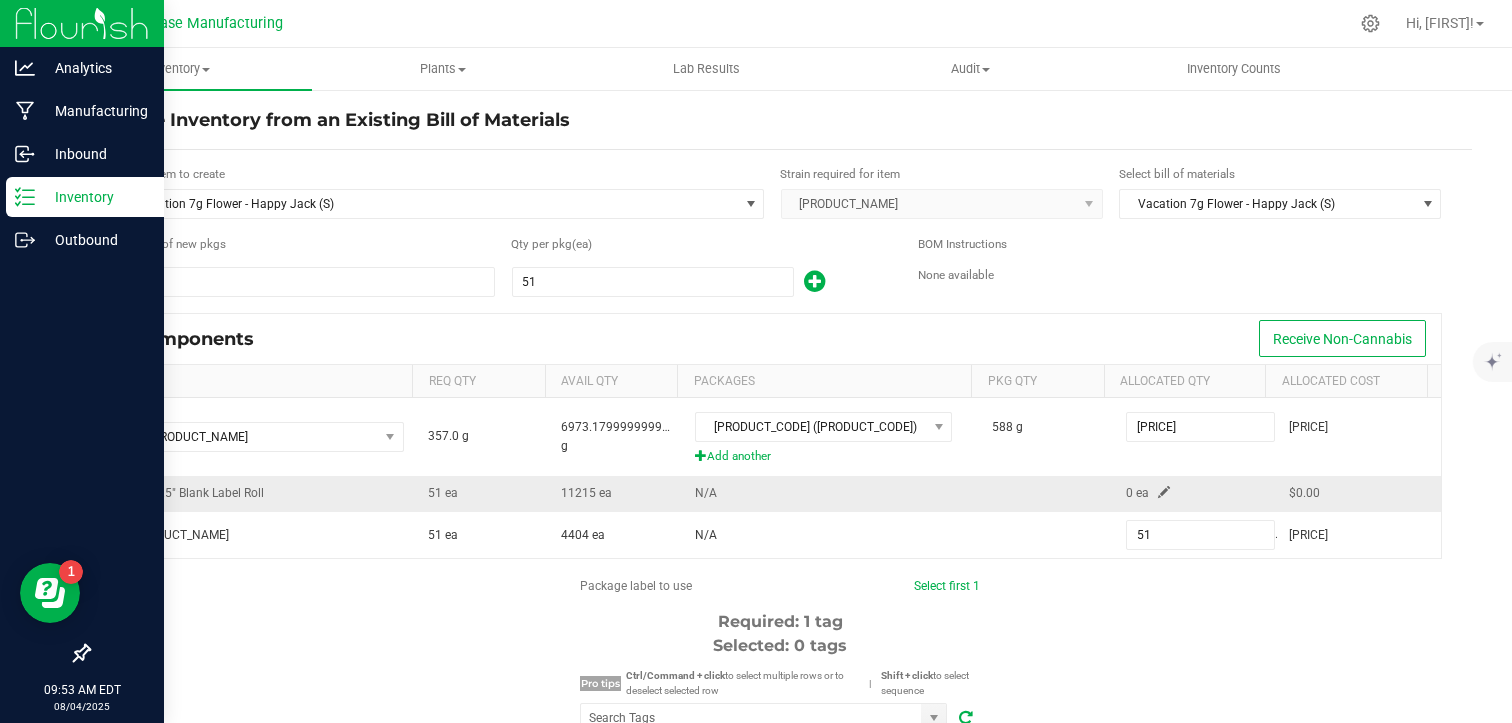 click at bounding box center (1164, 492) 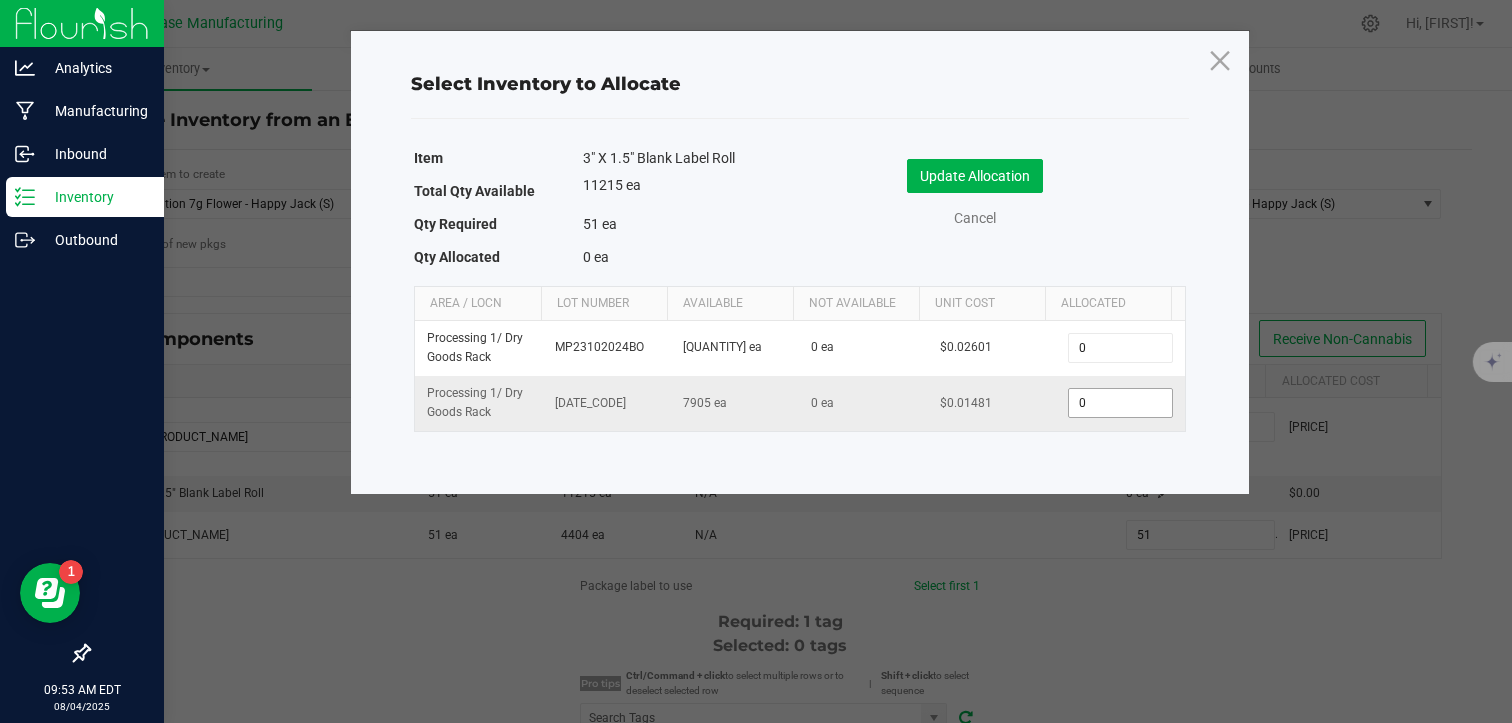 click on "0" at bounding box center [1120, 403] 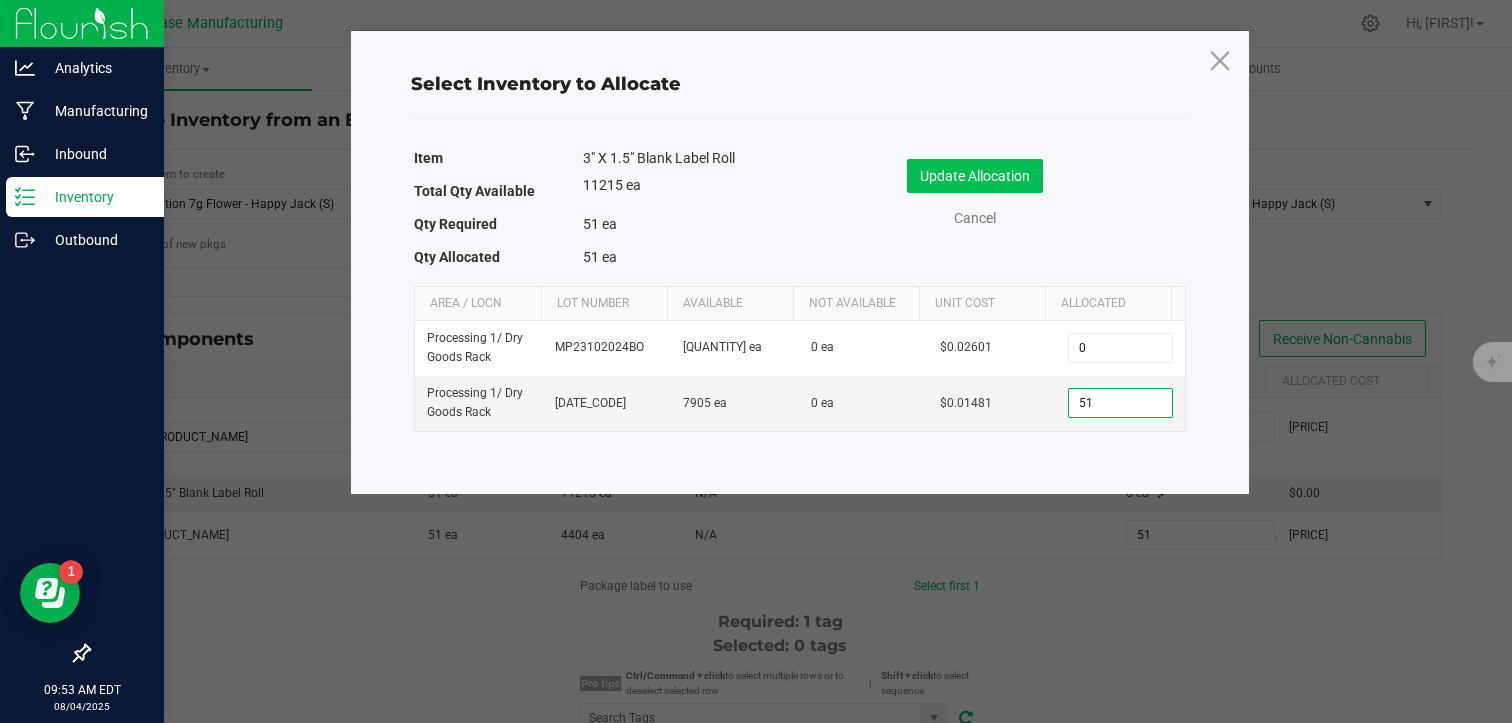 type on "51" 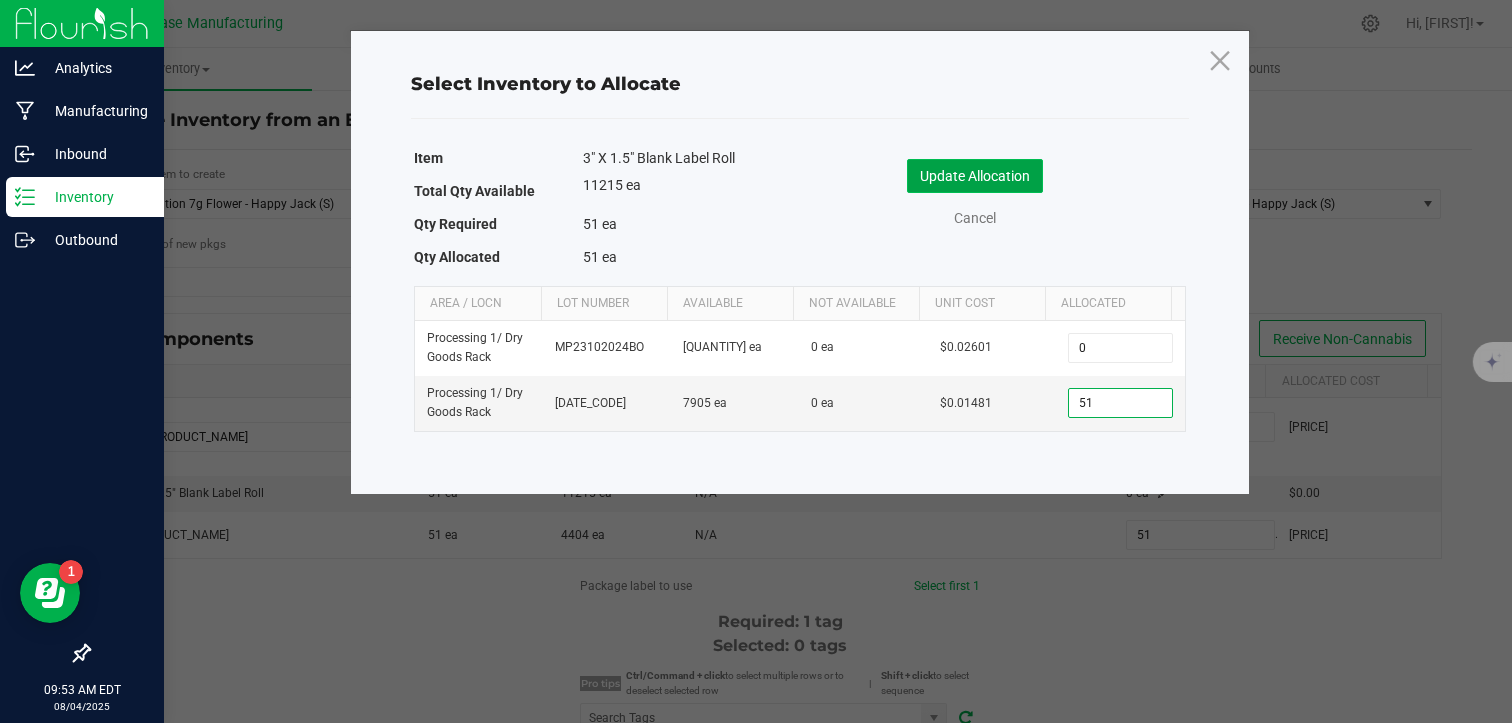 click on "Update Allocation" 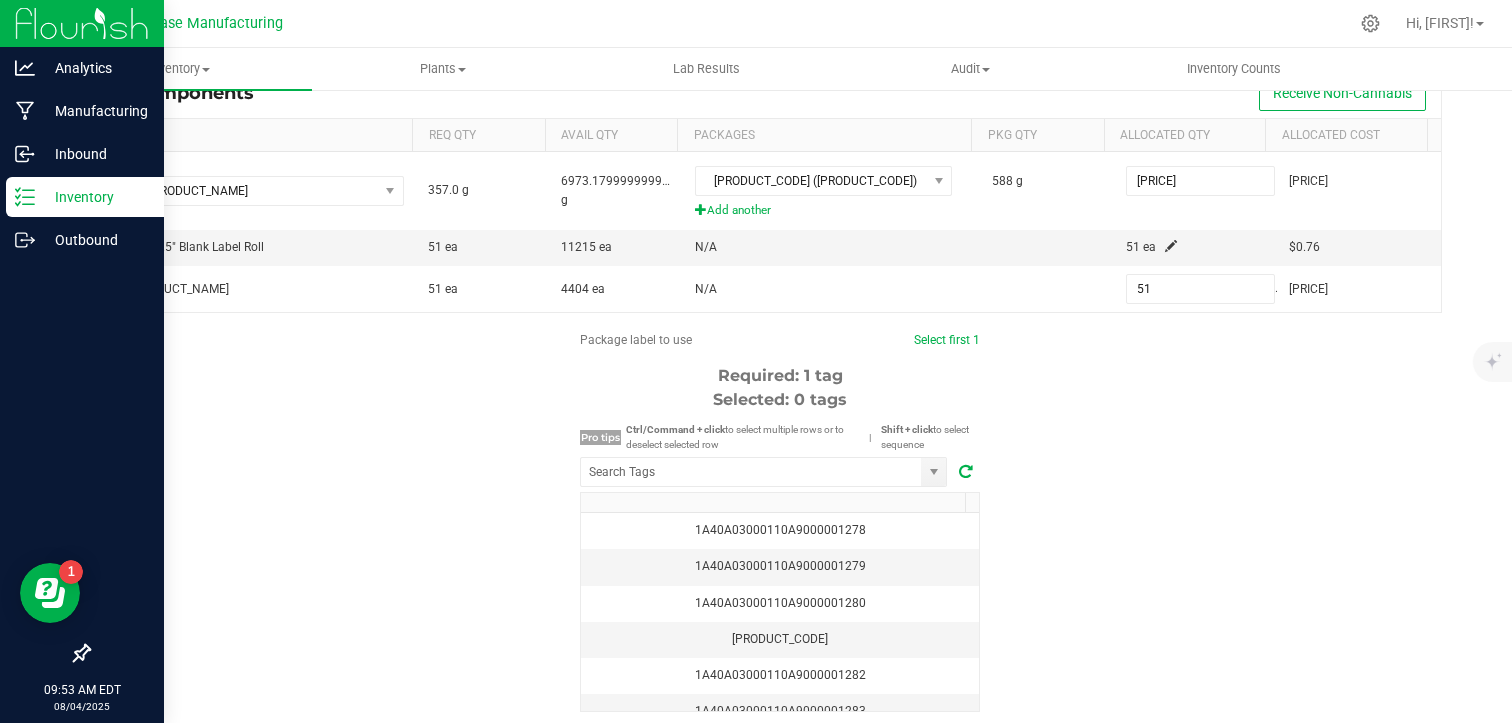 scroll, scrollTop: 266, scrollLeft: 0, axis: vertical 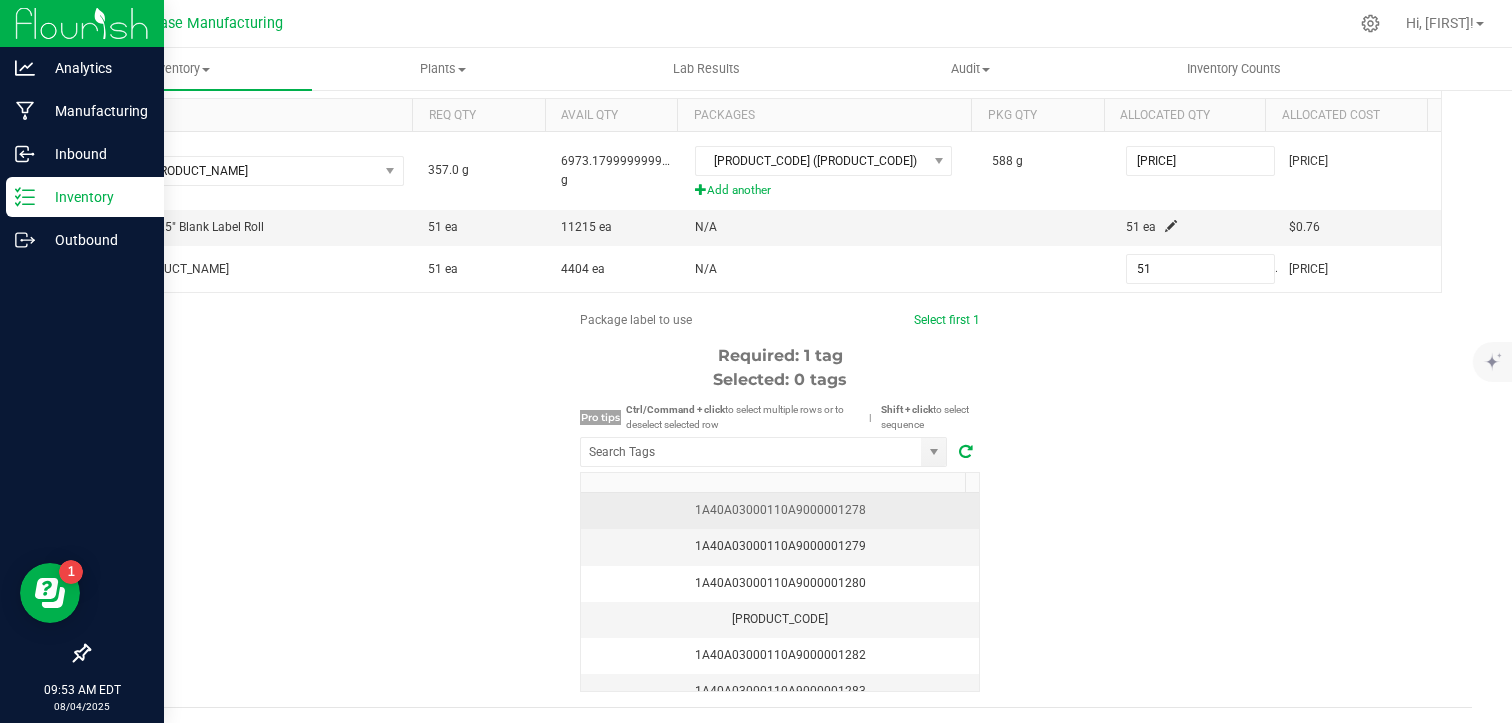 click on "1A40A03000110A9000001278" at bounding box center [780, 510] 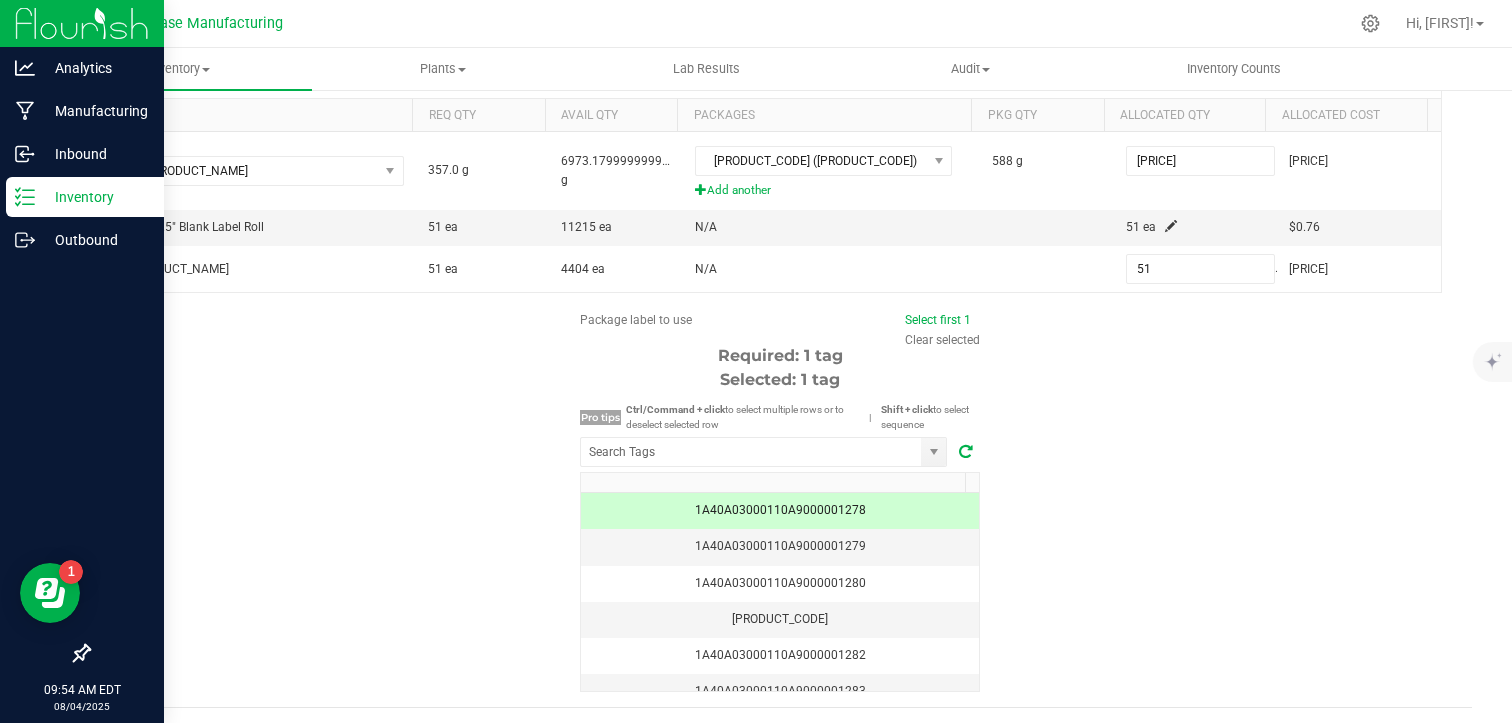 click on "1A40A03000110A9000001278" at bounding box center [780, 510] 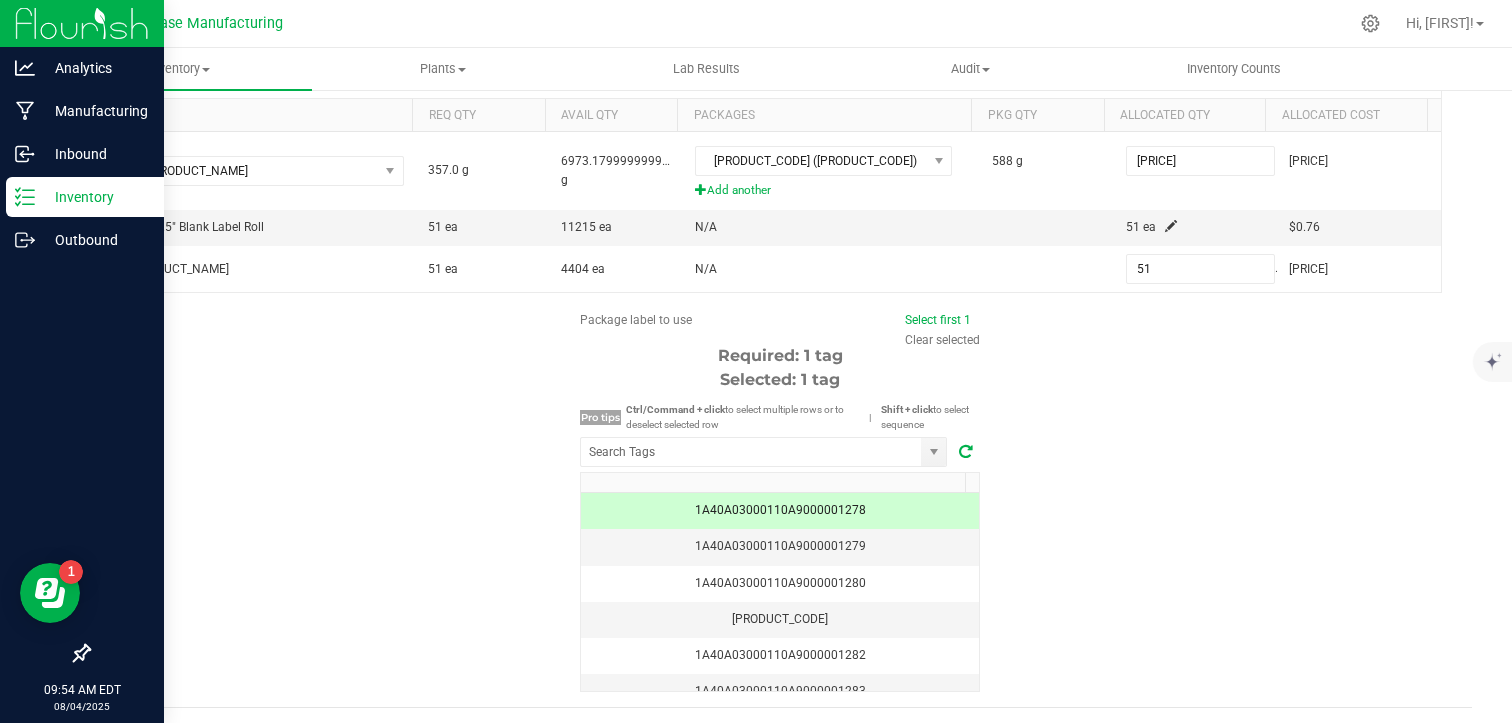 scroll, scrollTop: 313, scrollLeft: 0, axis: vertical 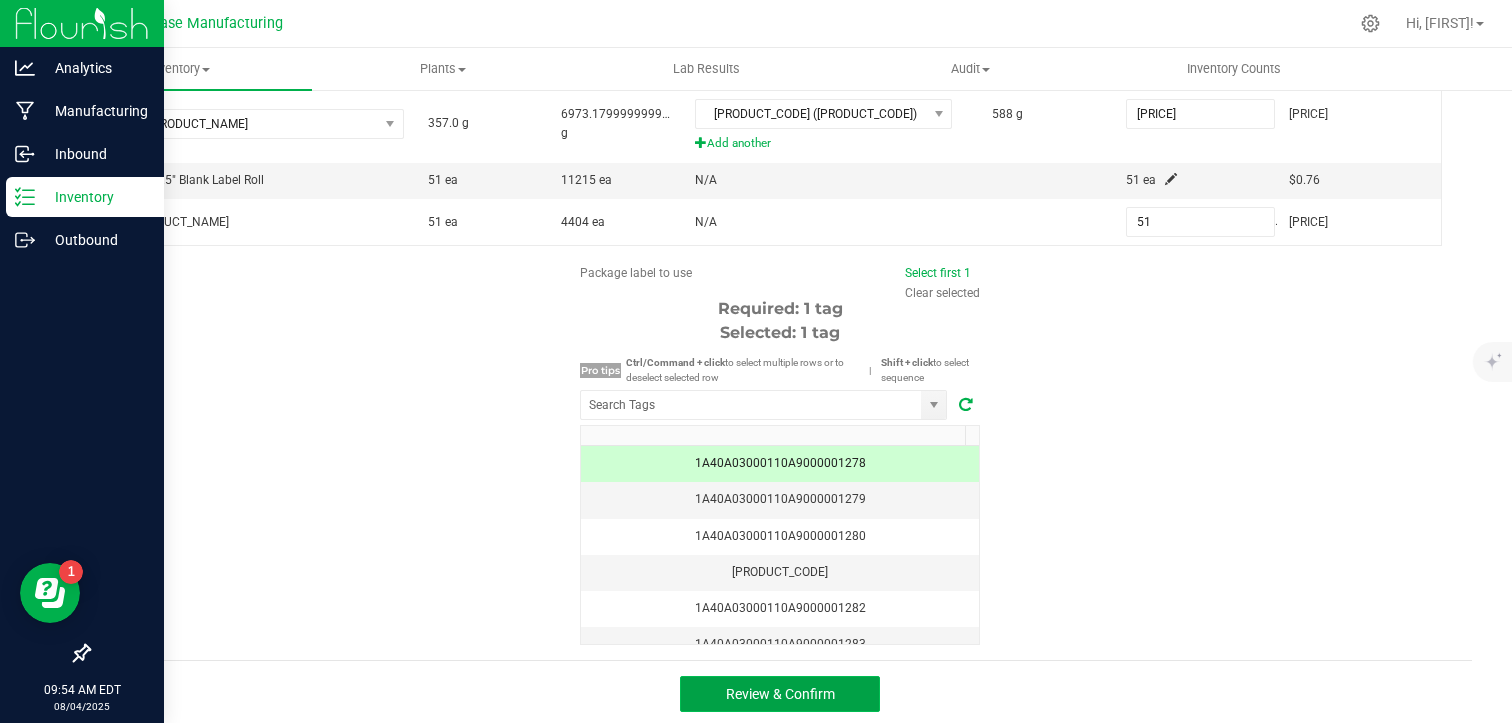 click on "Review & Confirm" at bounding box center (780, 694) 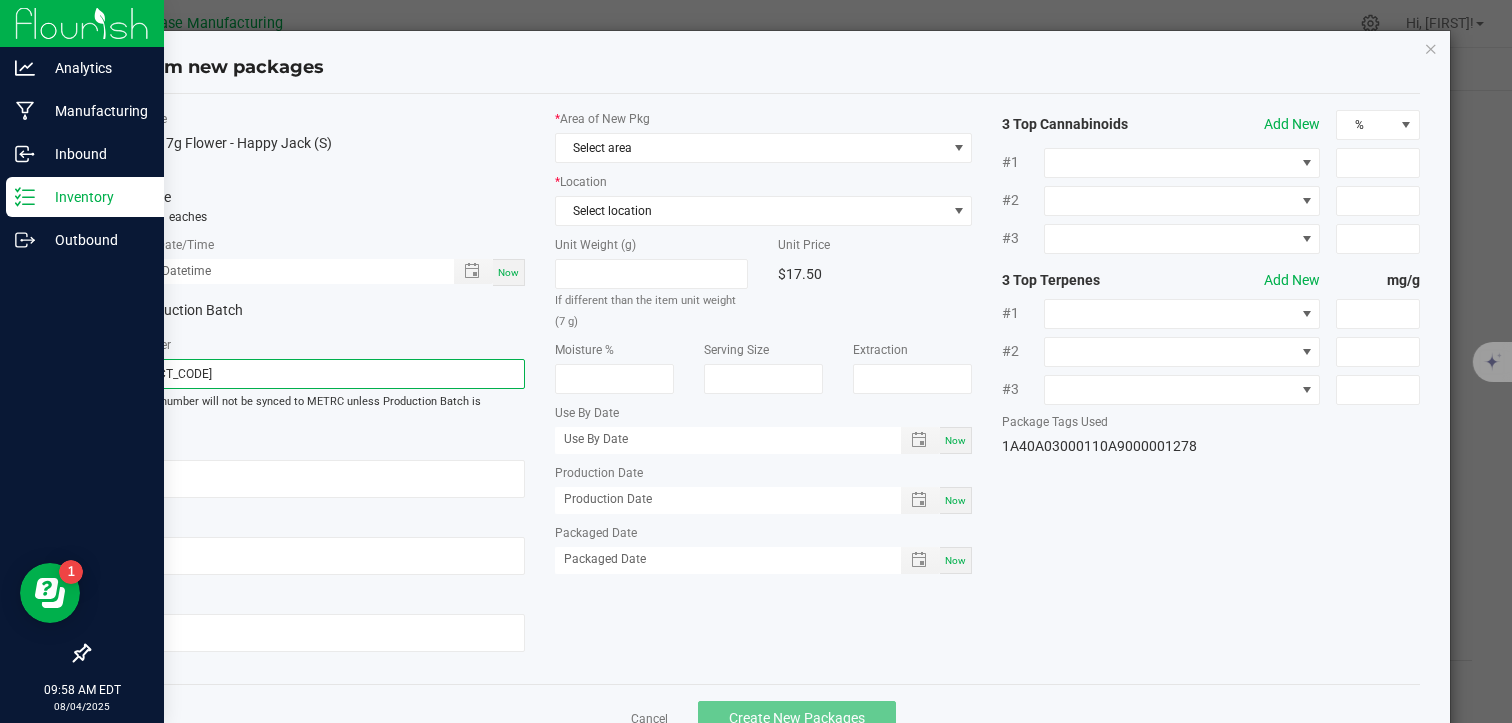 click on "JH250627" at bounding box center [315, 374] 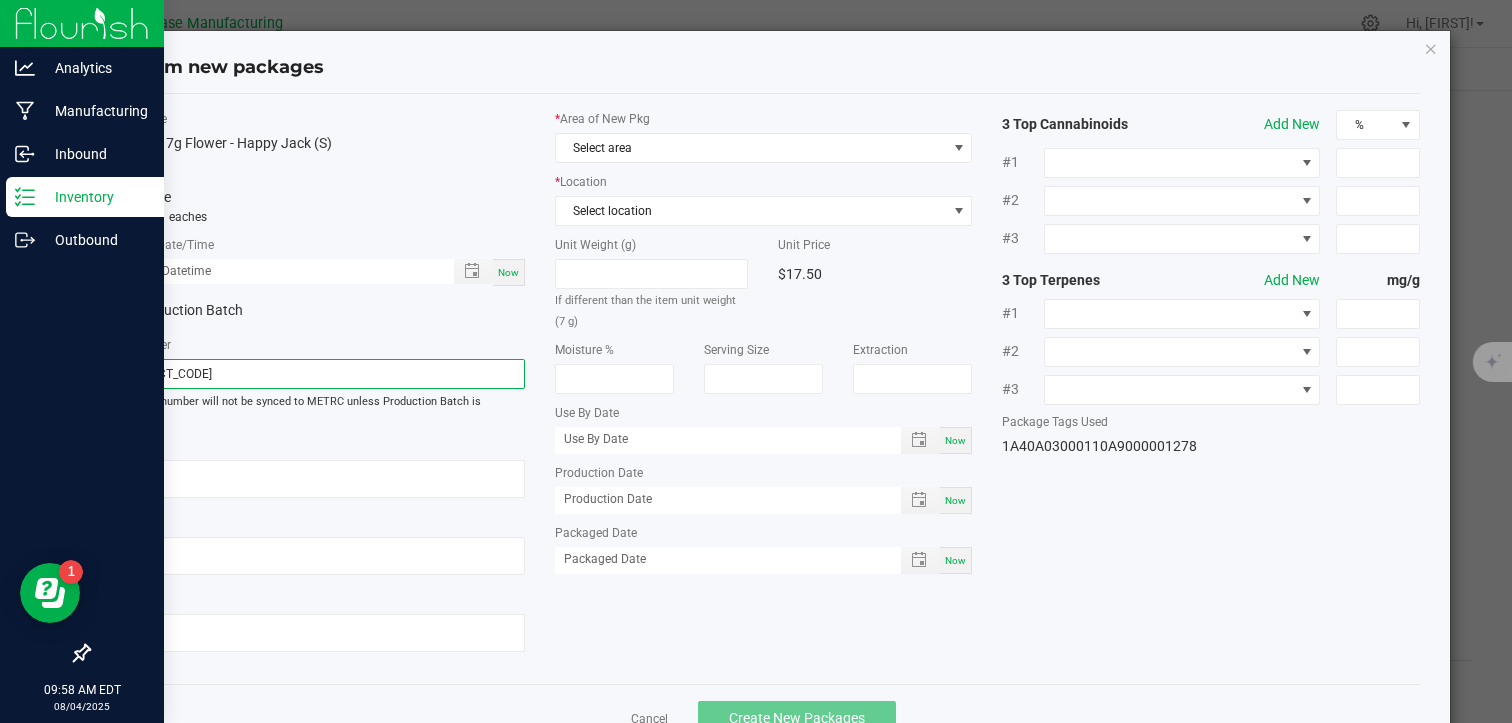 click on "JH250627" at bounding box center [315, 374] 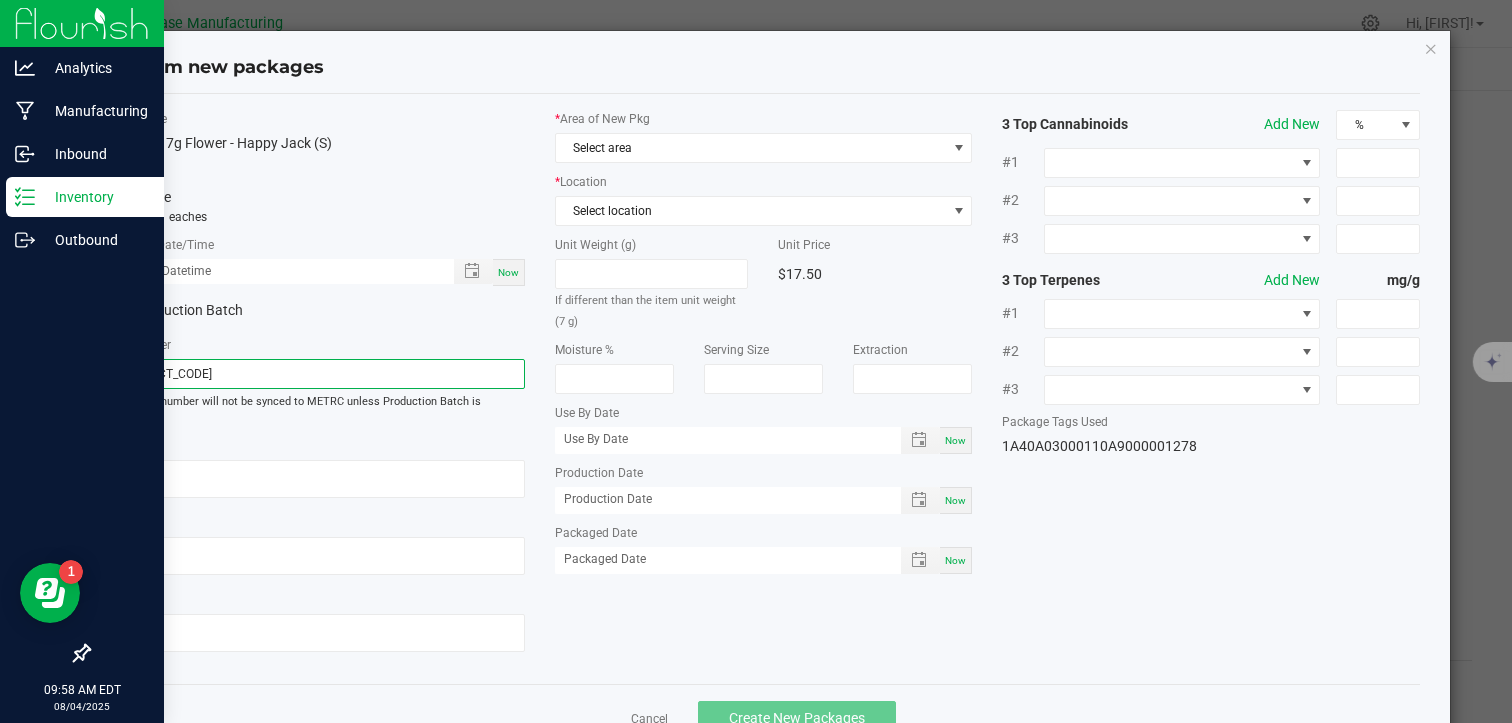 paste on "VACHJ7G250728" 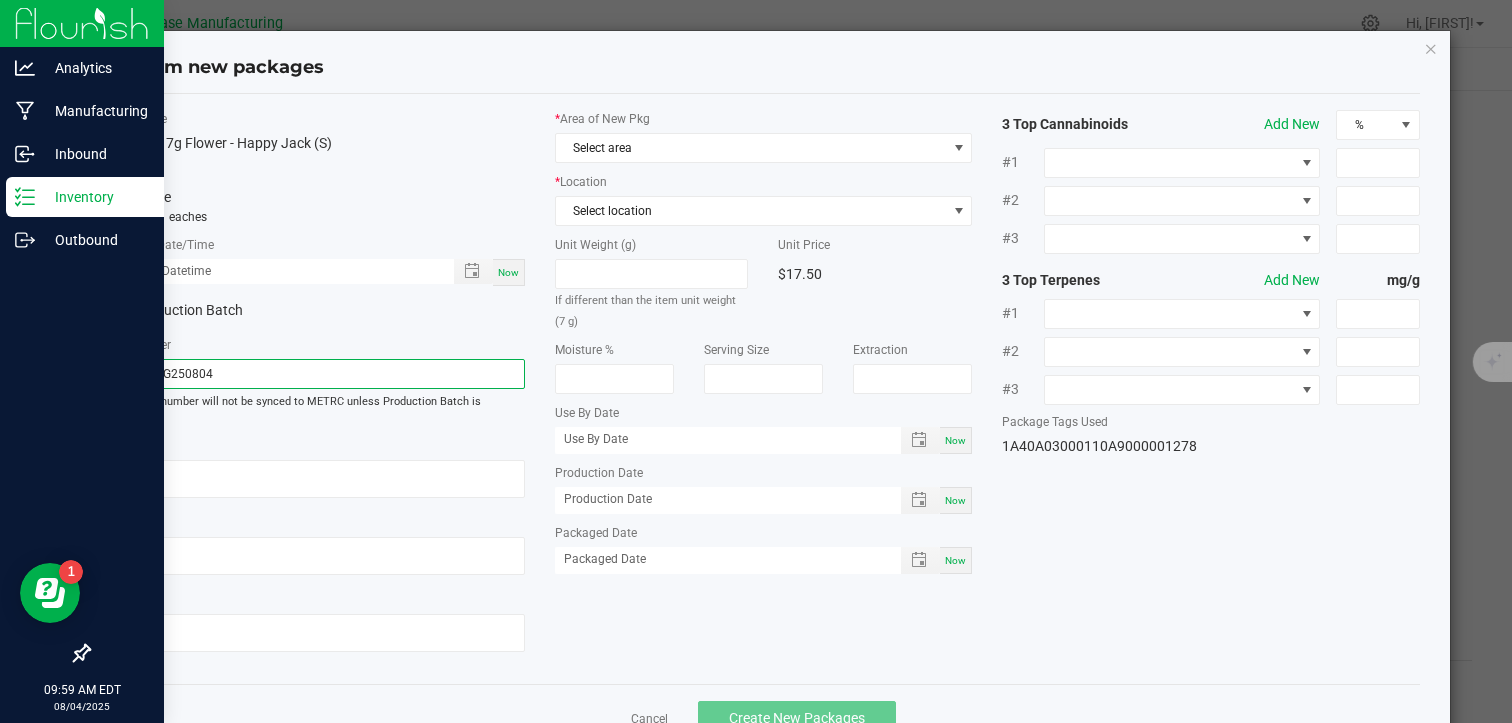 type on "VACHJ7G250804" 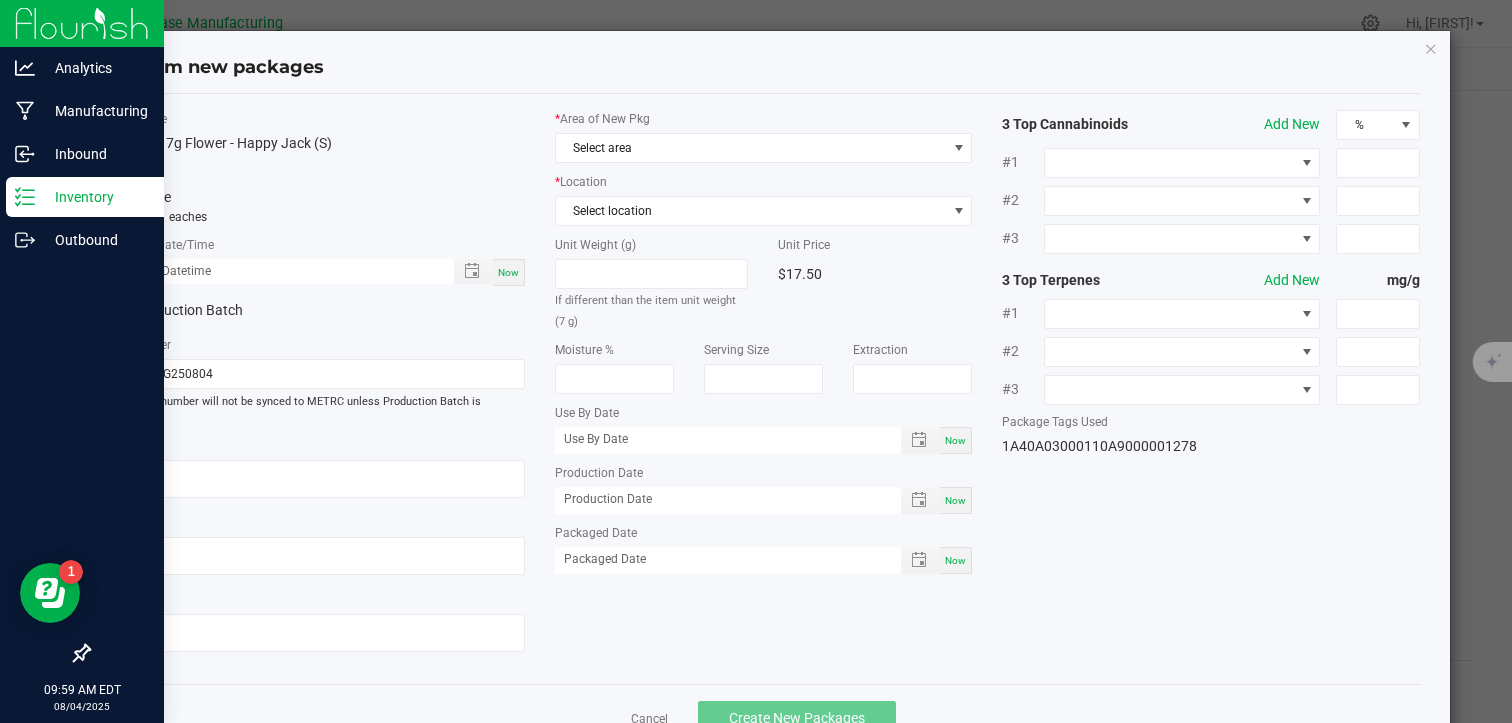 click on "Now" at bounding box center [509, 272] 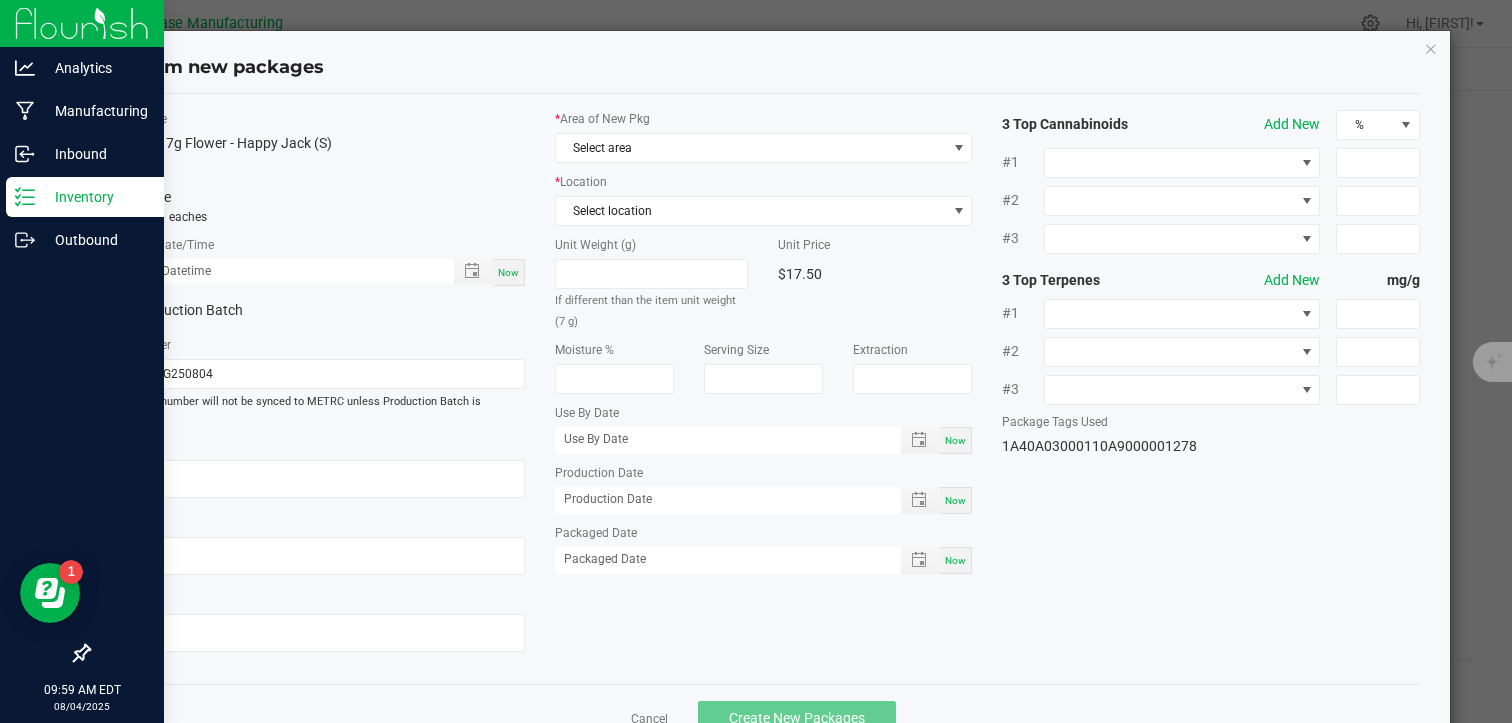 type on "08/04/2025 09:59 AM" 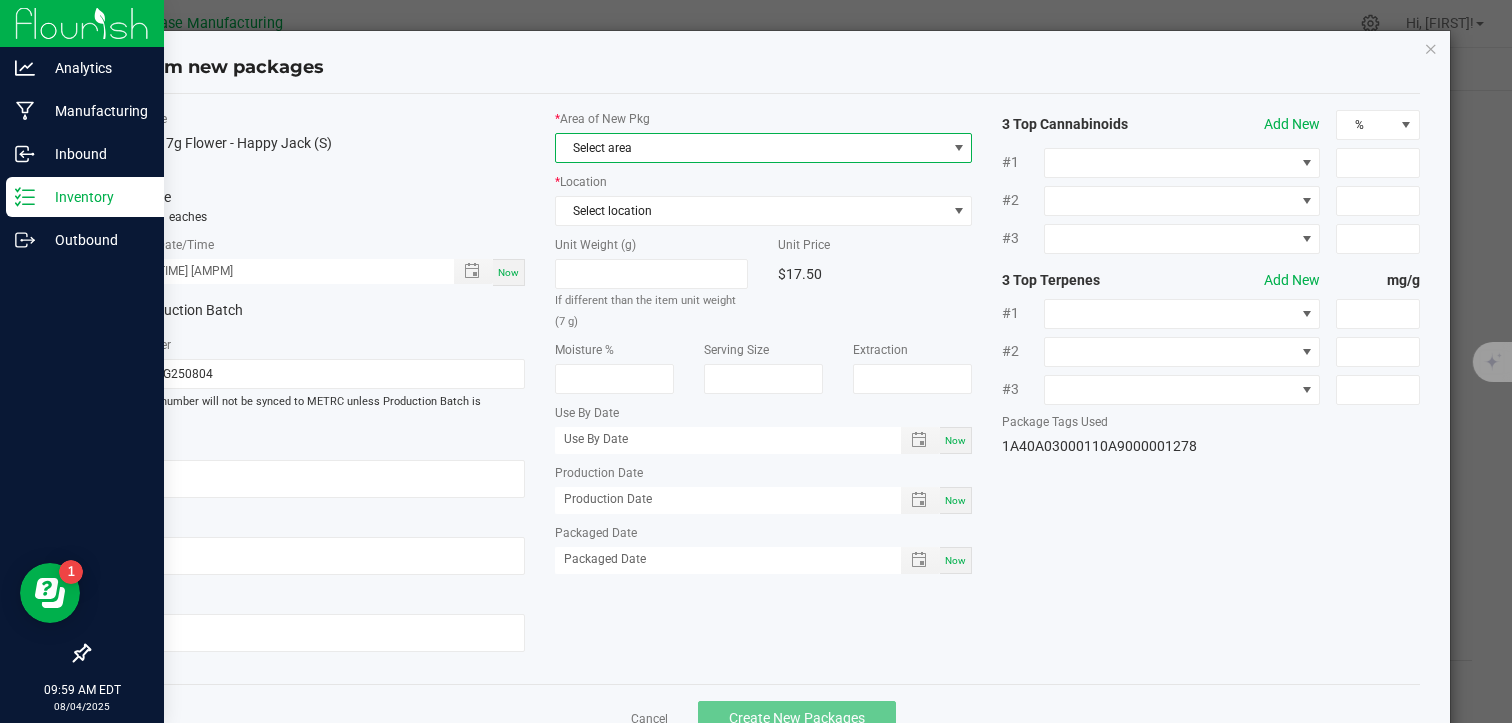 click on "Select area" at bounding box center (751, 148) 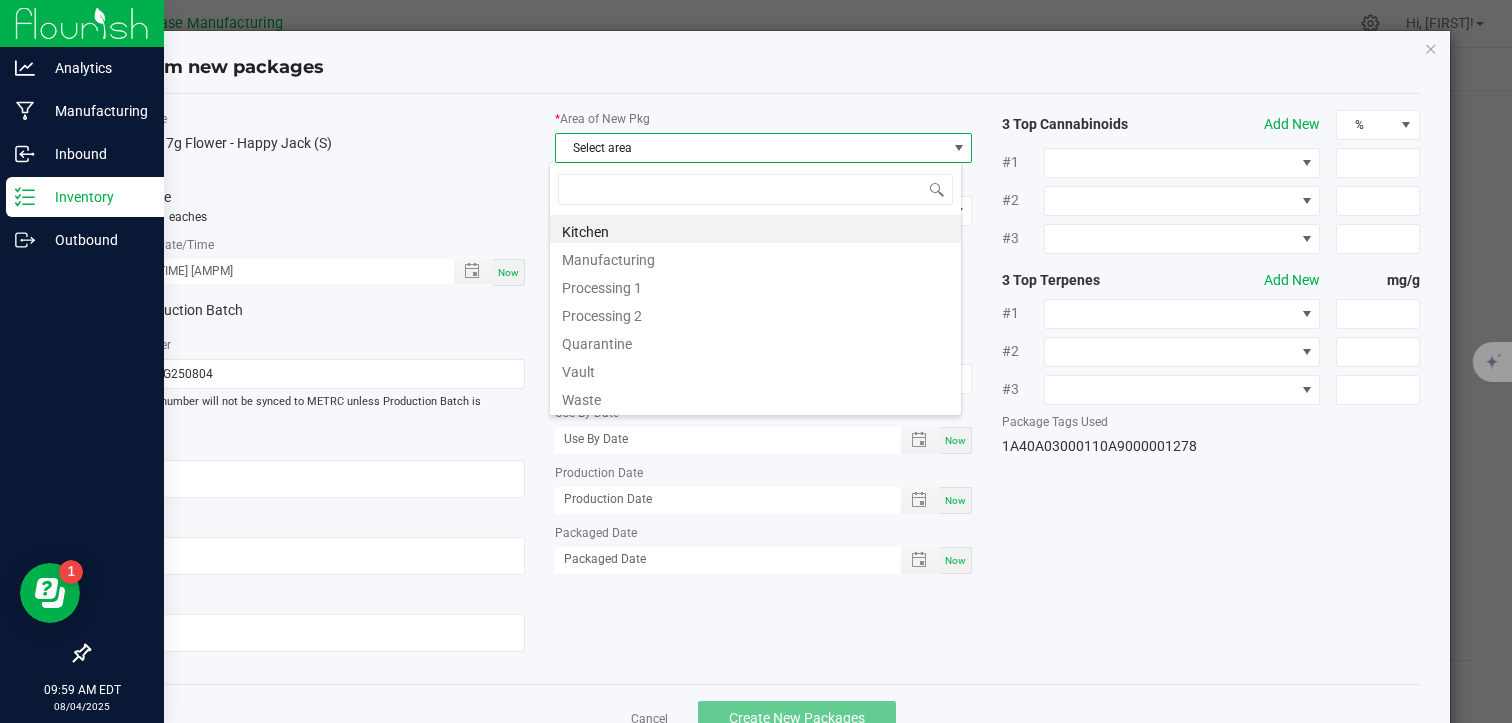 scroll, scrollTop: 99970, scrollLeft: 99587, axis: both 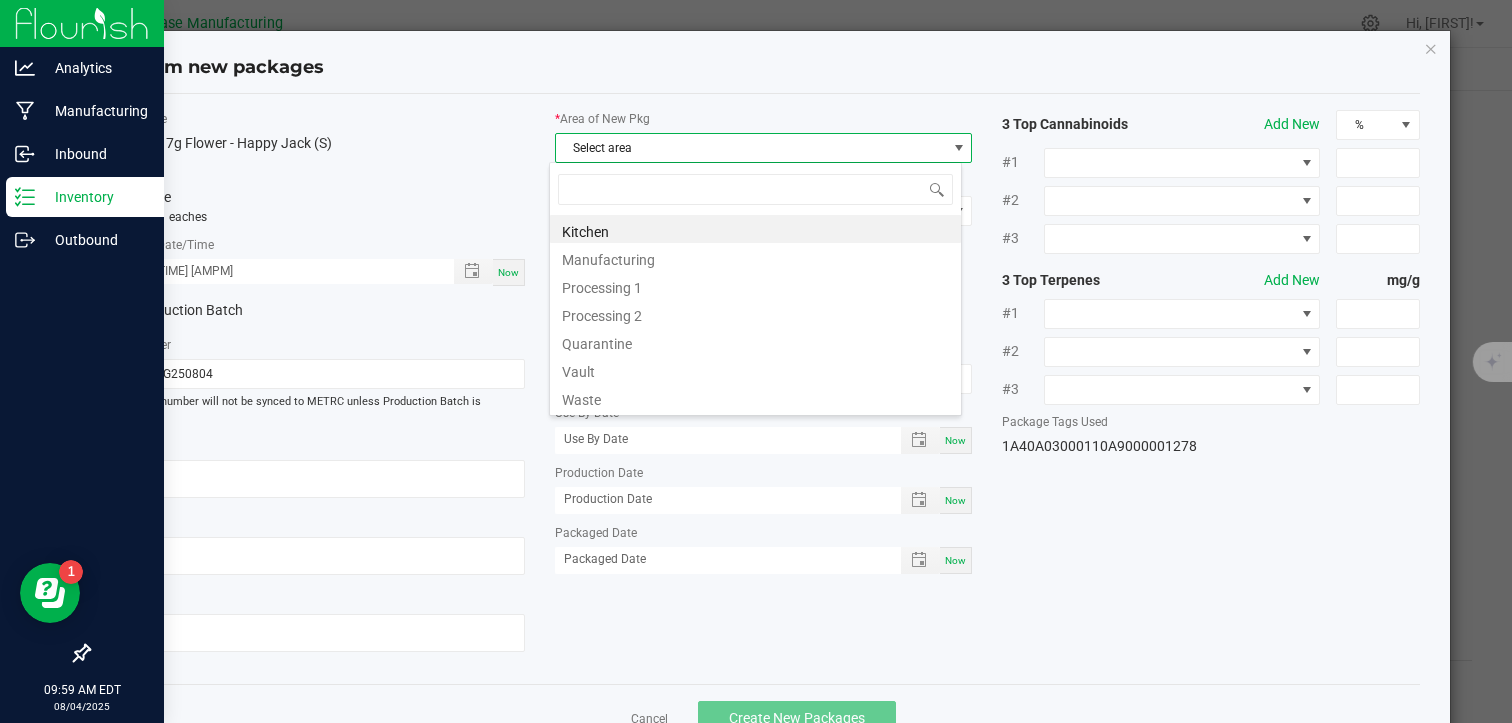 type on "v" 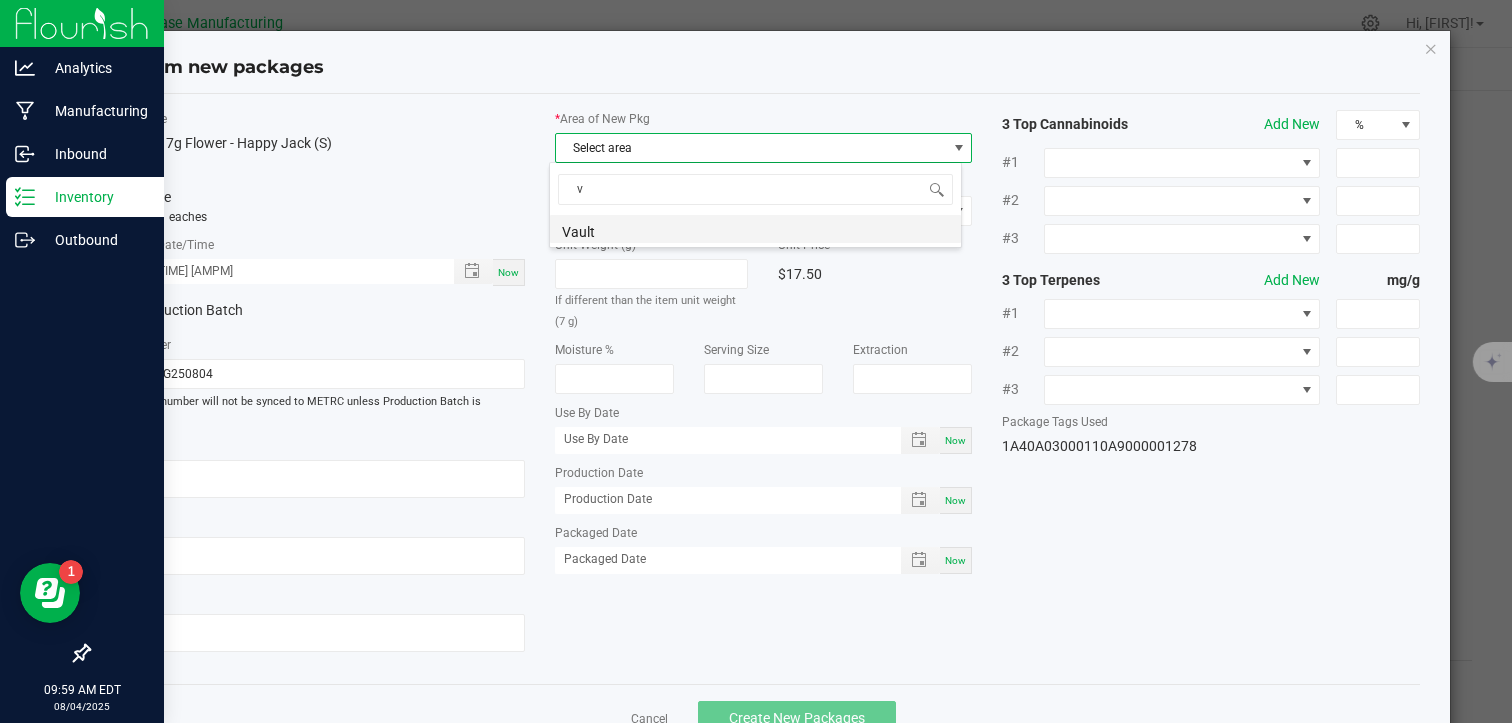 click on "Vault" at bounding box center [755, 229] 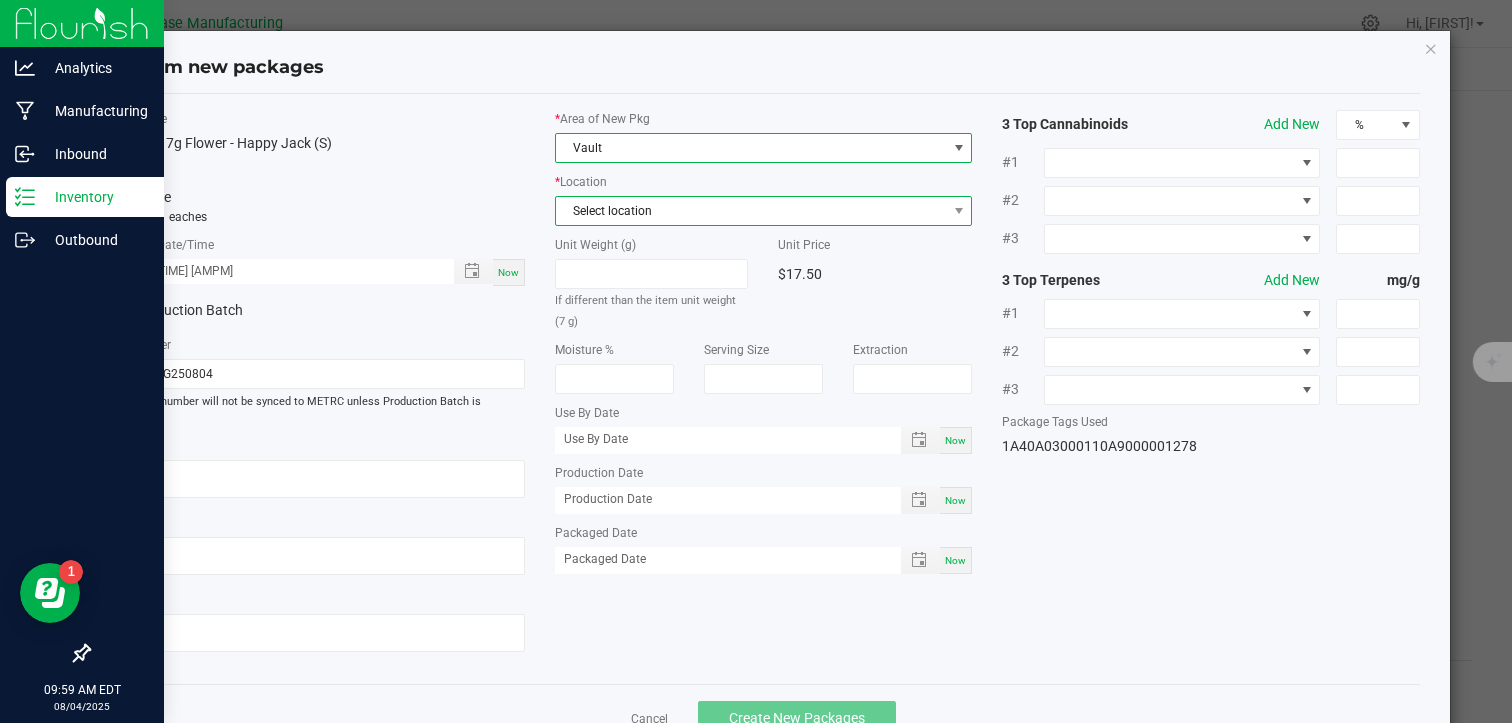 click on "Select location" at bounding box center [751, 211] 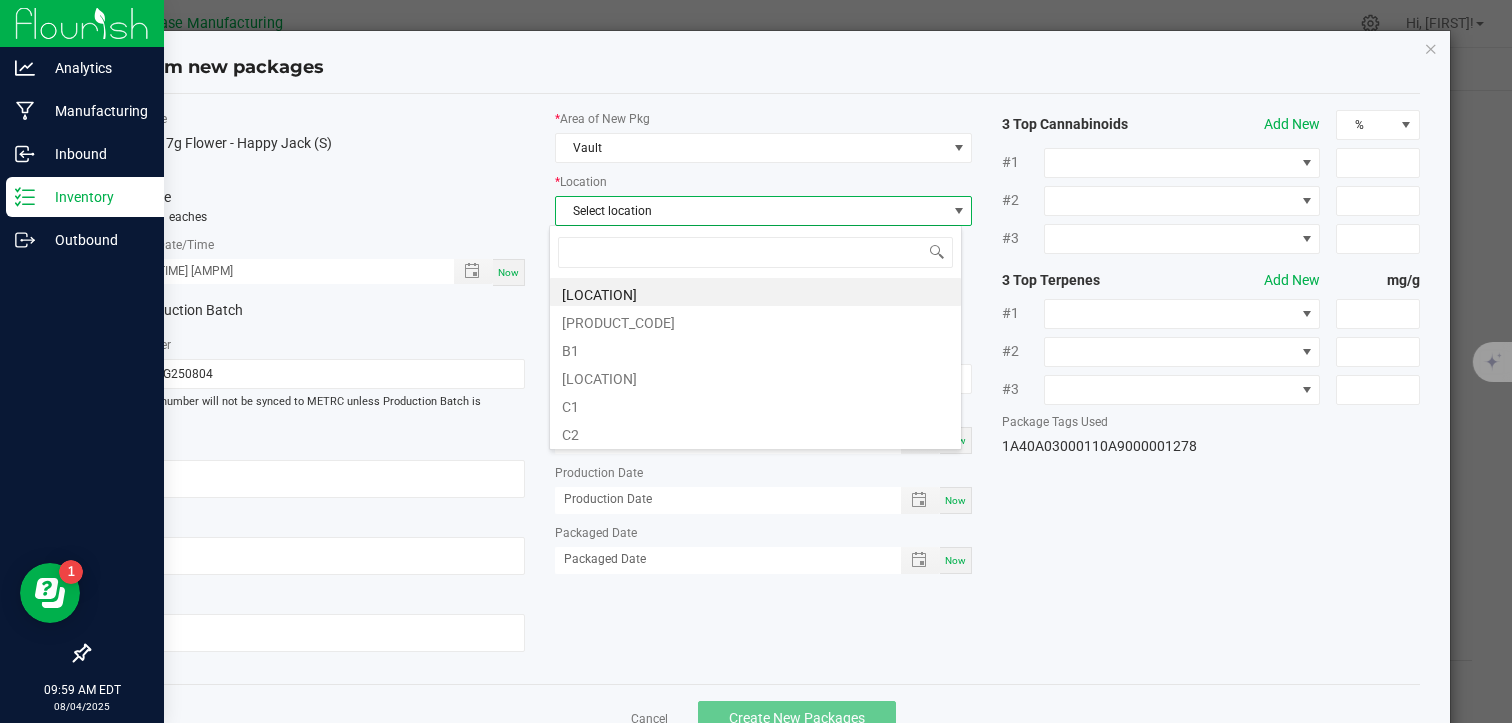 scroll, scrollTop: 99970, scrollLeft: 99587, axis: both 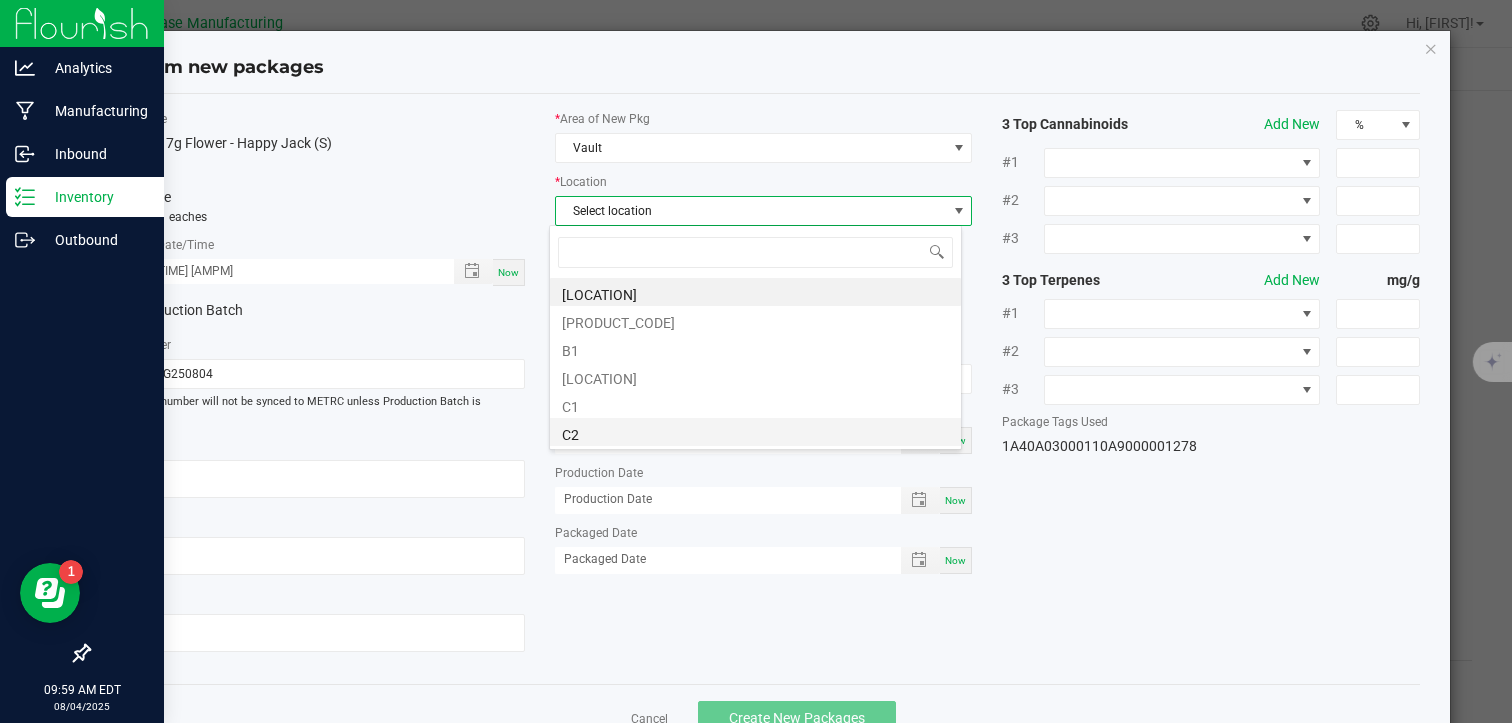click on "C2" at bounding box center (755, 432) 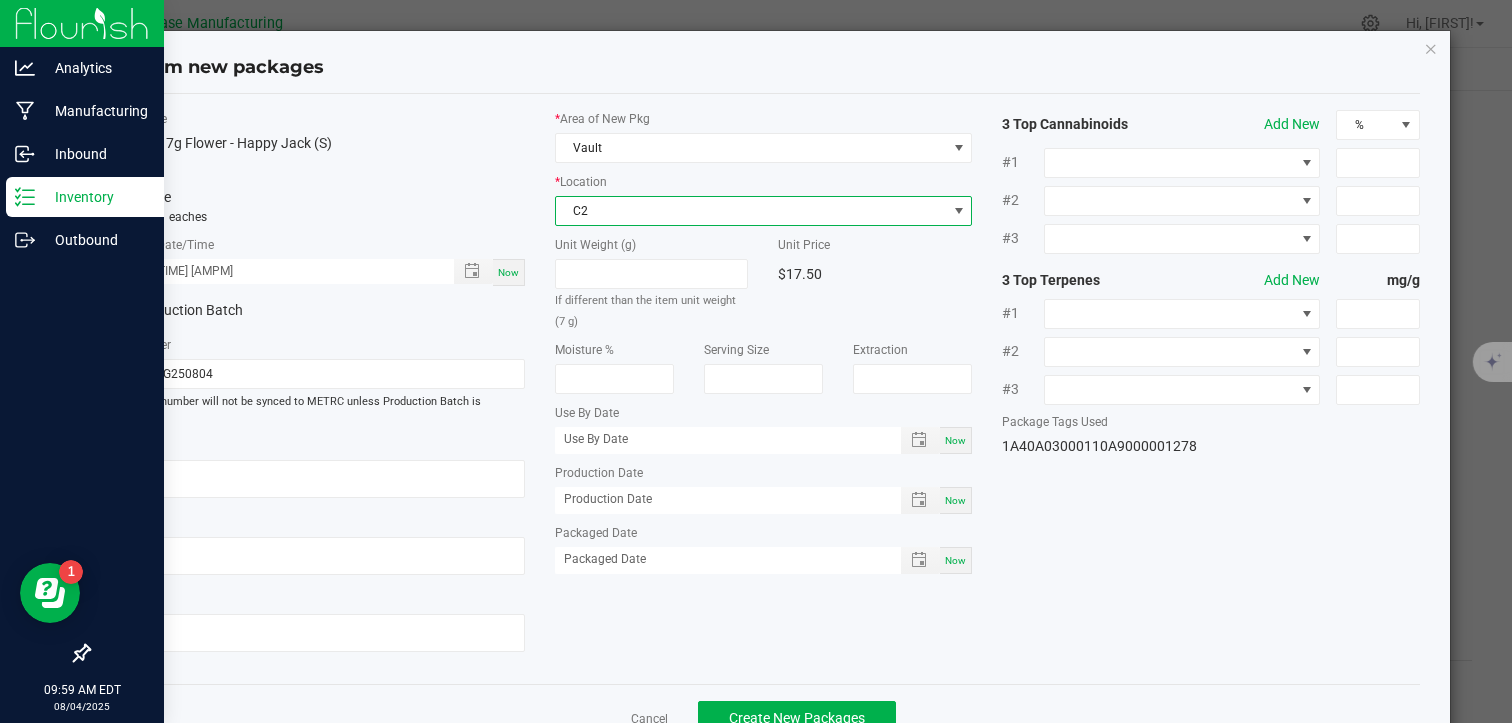 click on "Now" at bounding box center [955, 500] 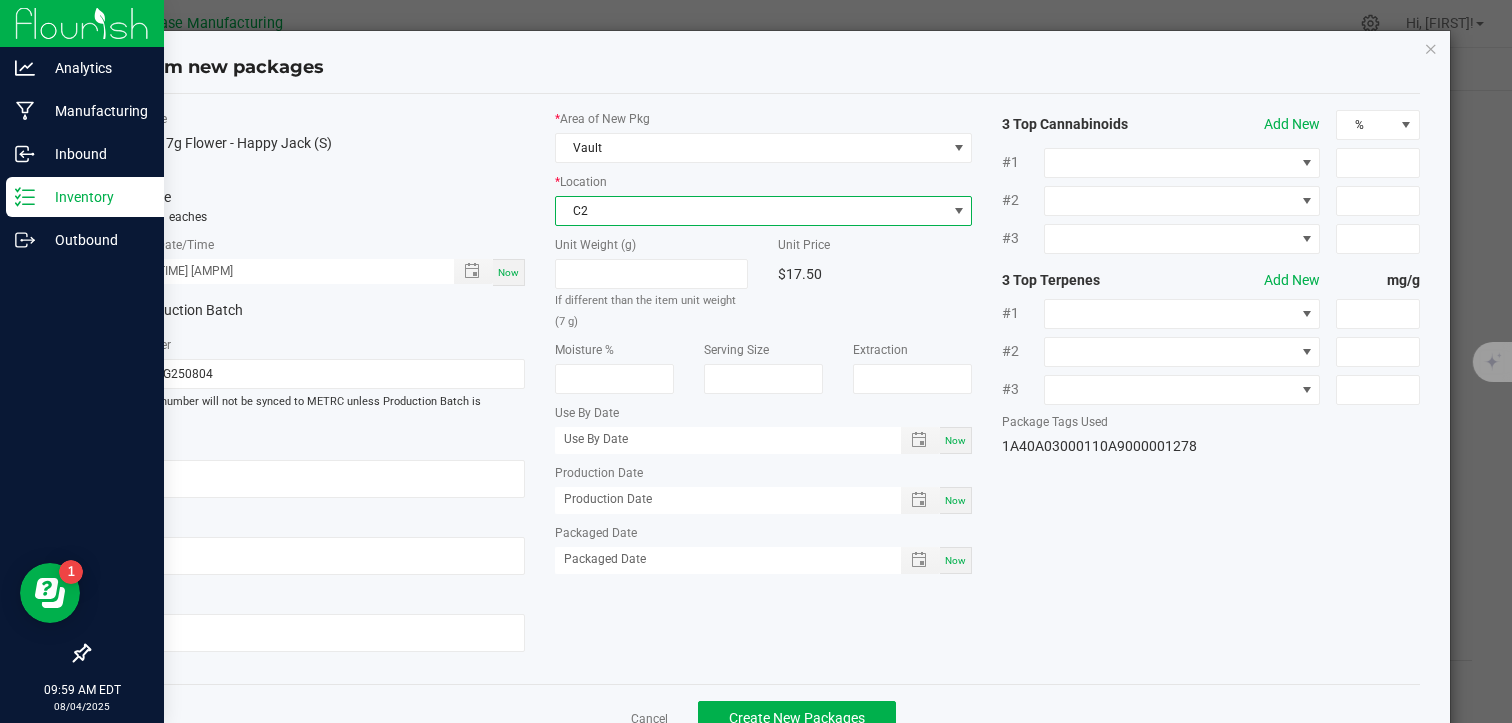 type on "08/04/2025" 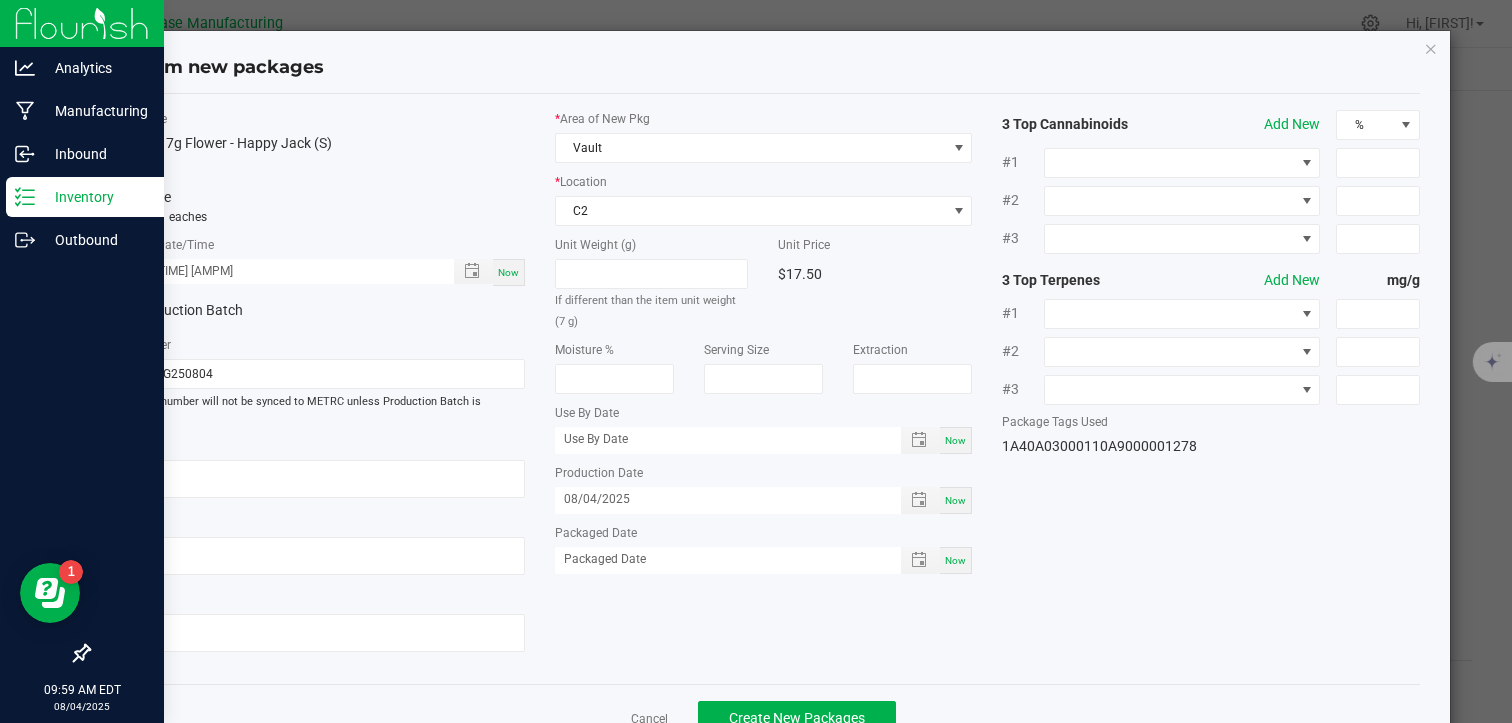 click on "Now" at bounding box center (955, 560) 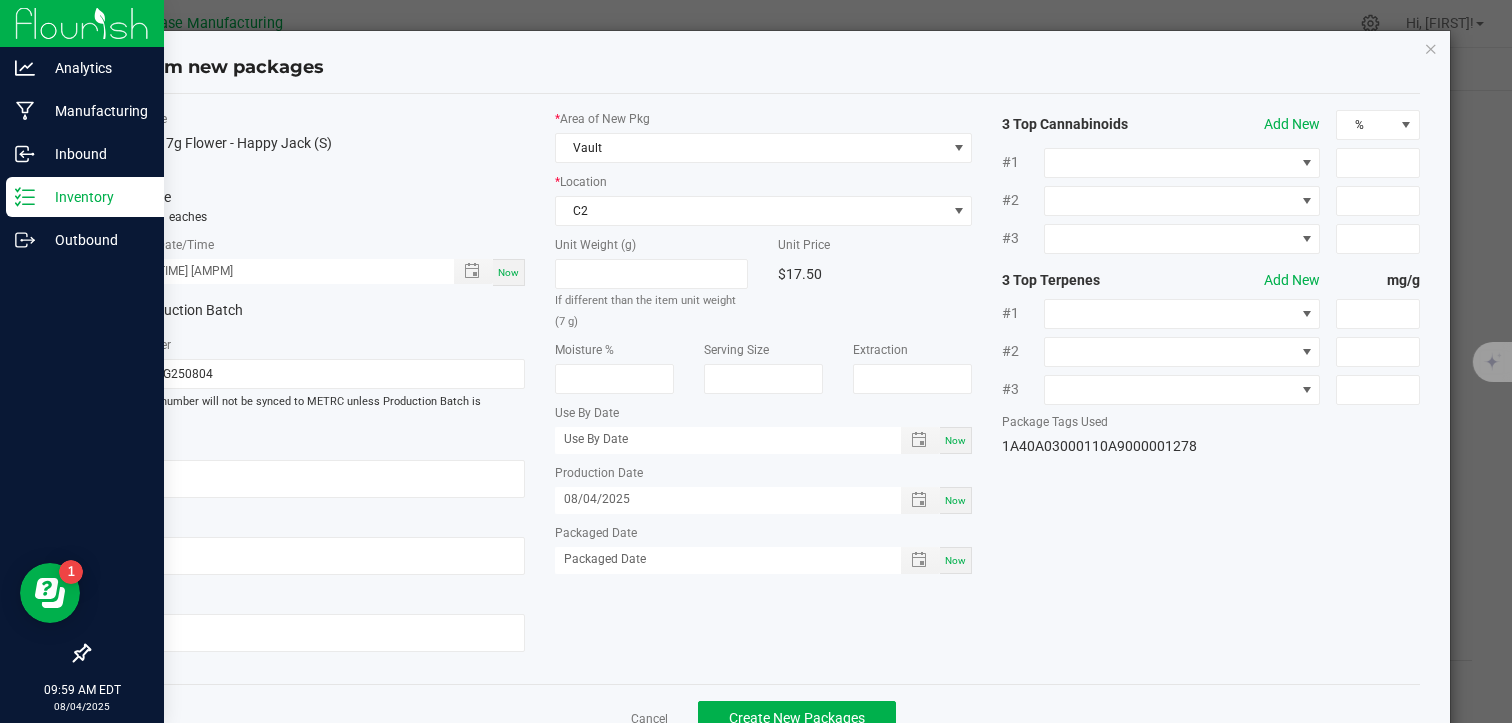 type on "08/04/2025" 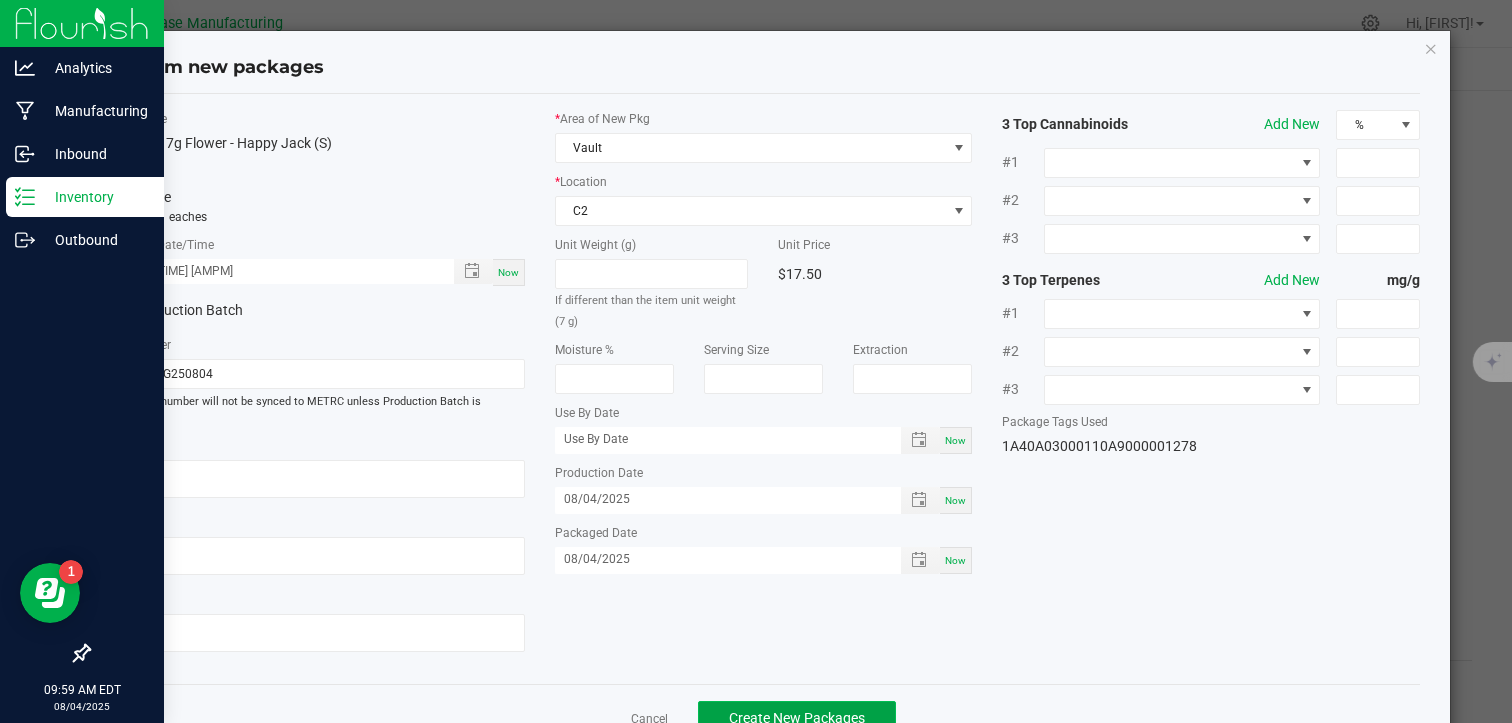 click on "Create New Packages" 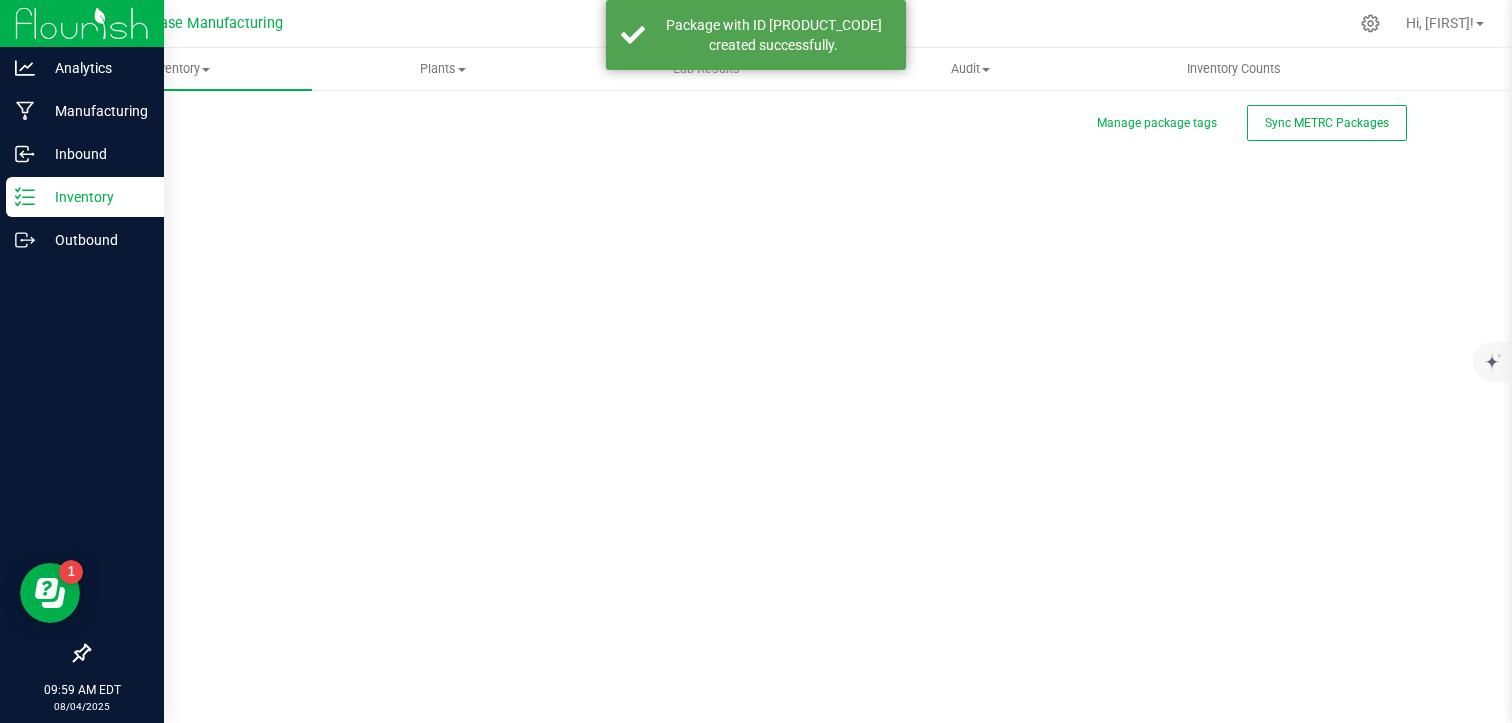 scroll, scrollTop: 0, scrollLeft: 0, axis: both 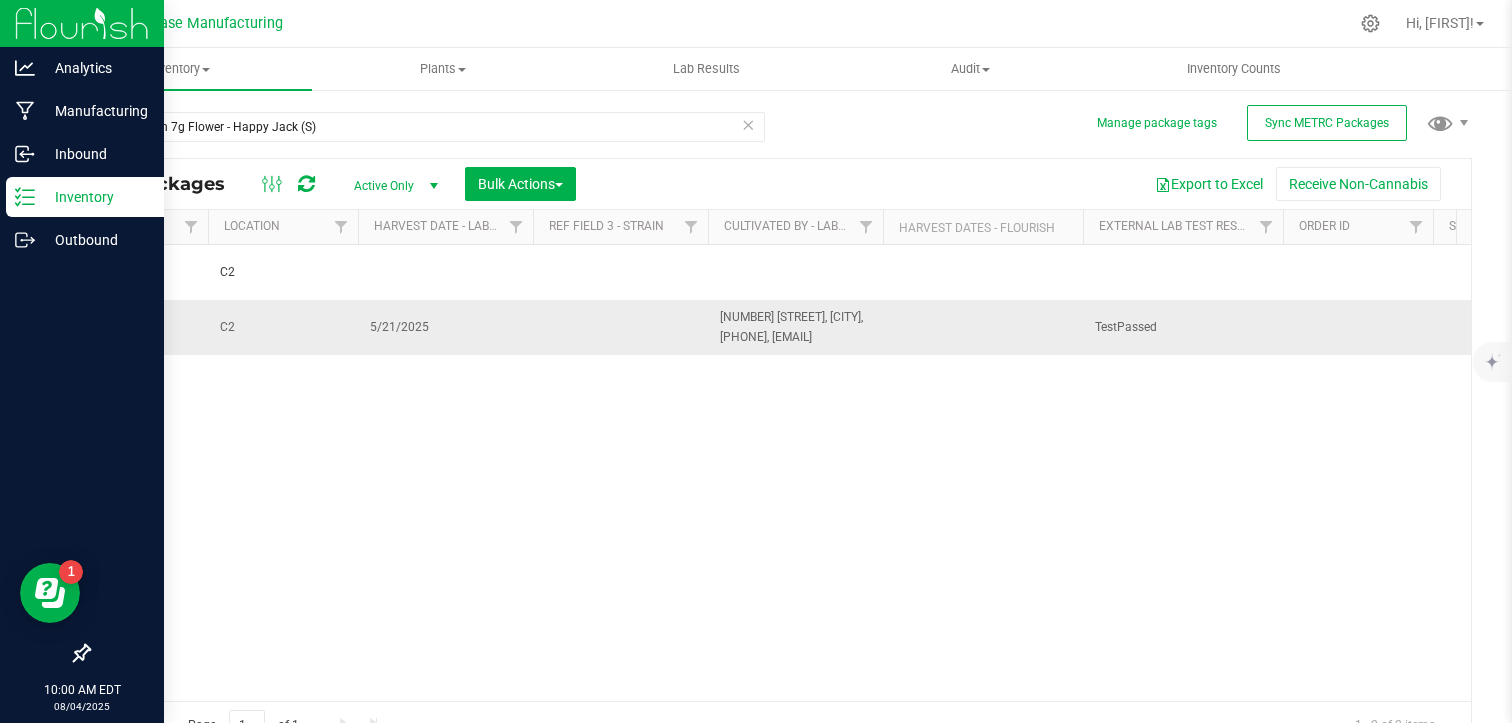 click on "5/21/2025" at bounding box center (445, 327) 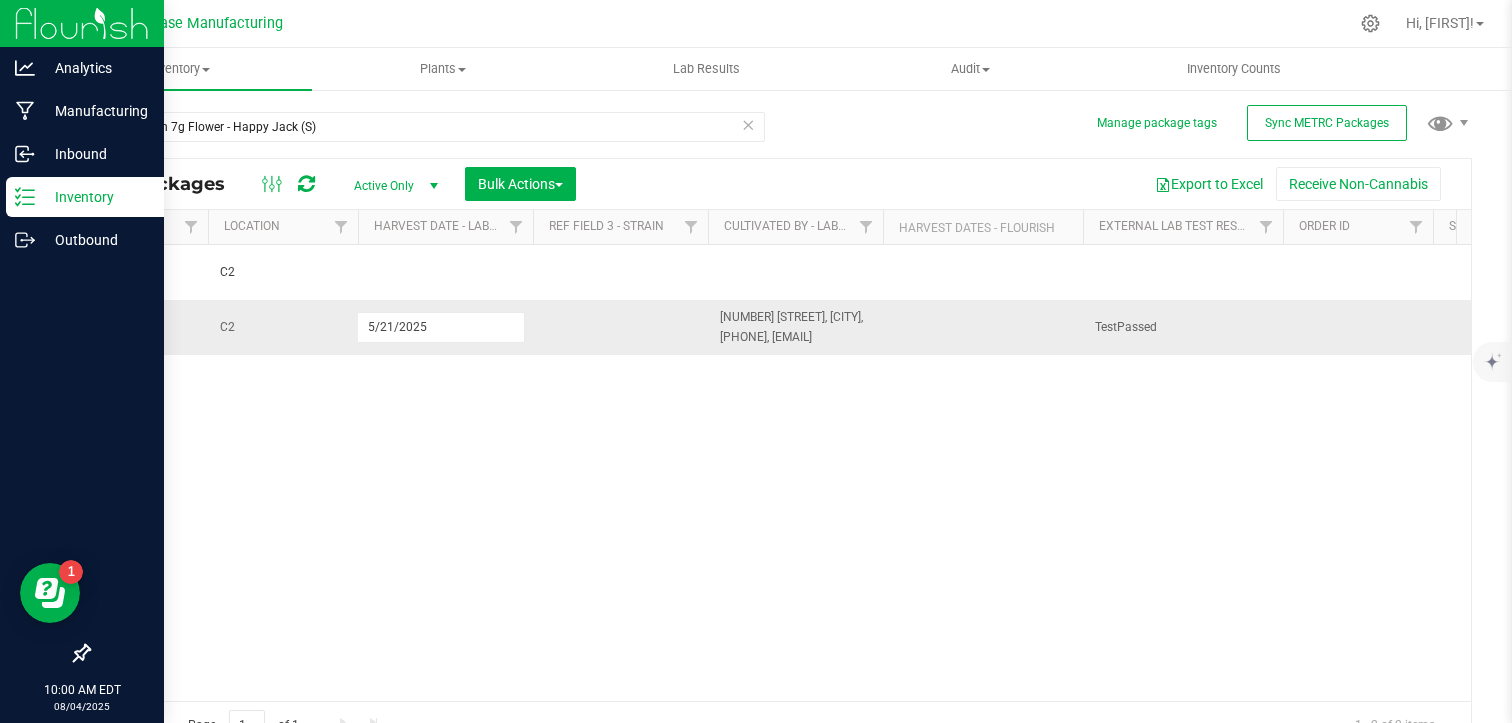 click on "5/21/2025" at bounding box center (441, 327) 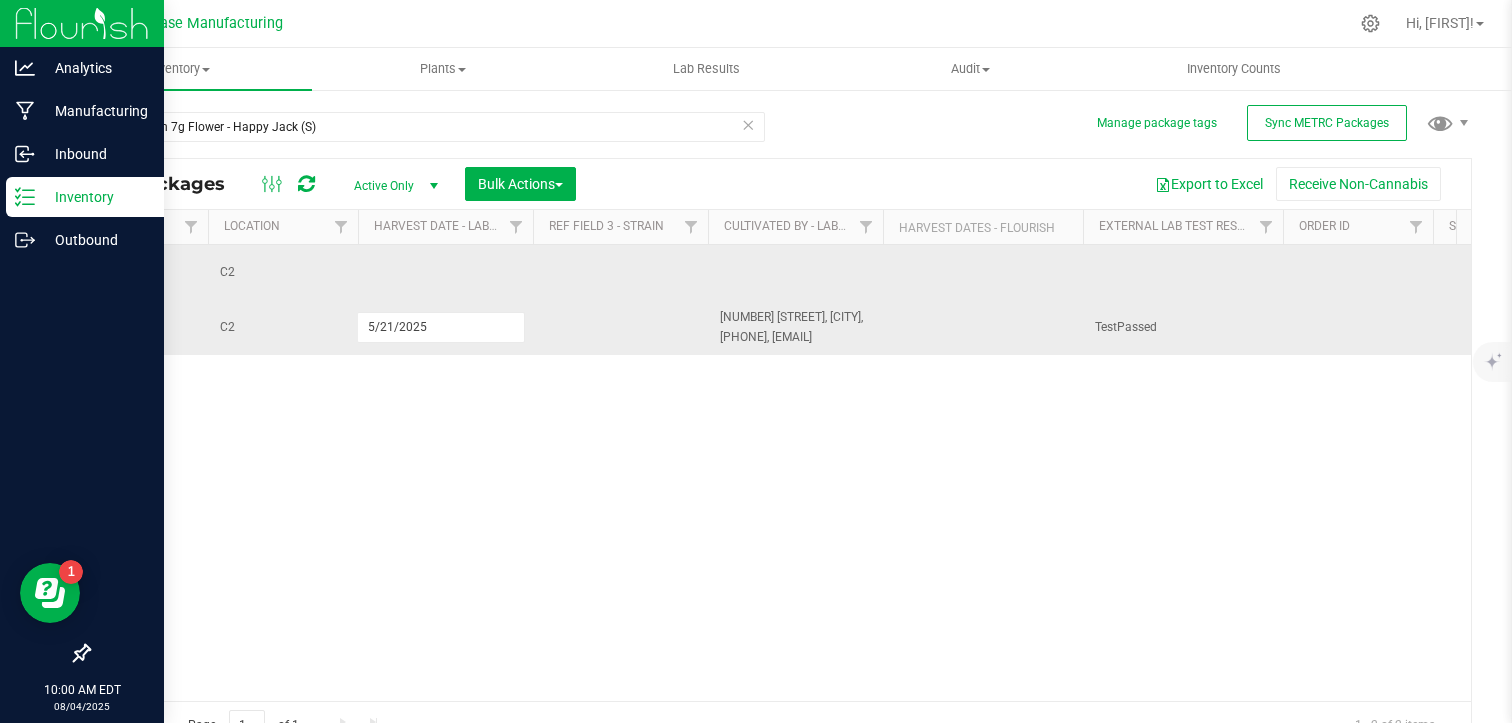 click at bounding box center [445, 272] 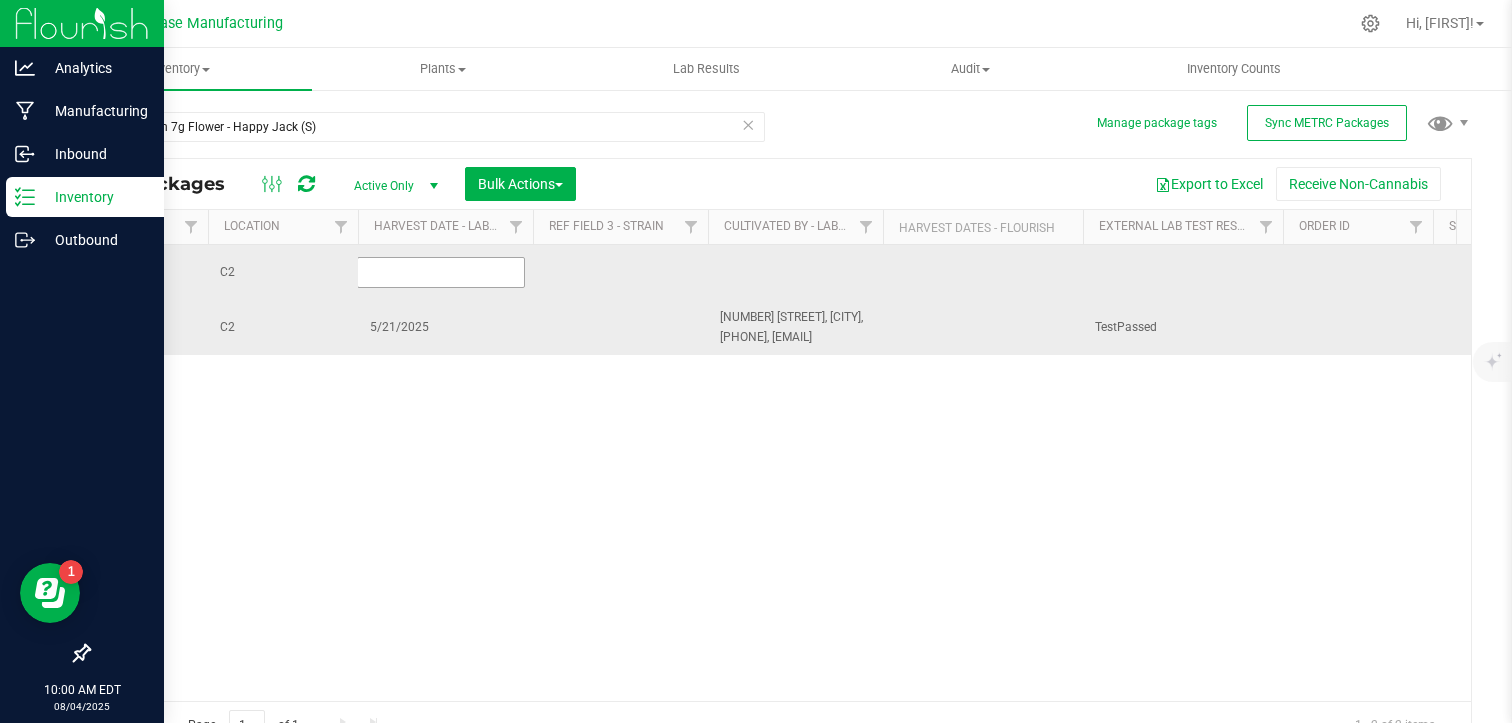 type on "5/21/2025" 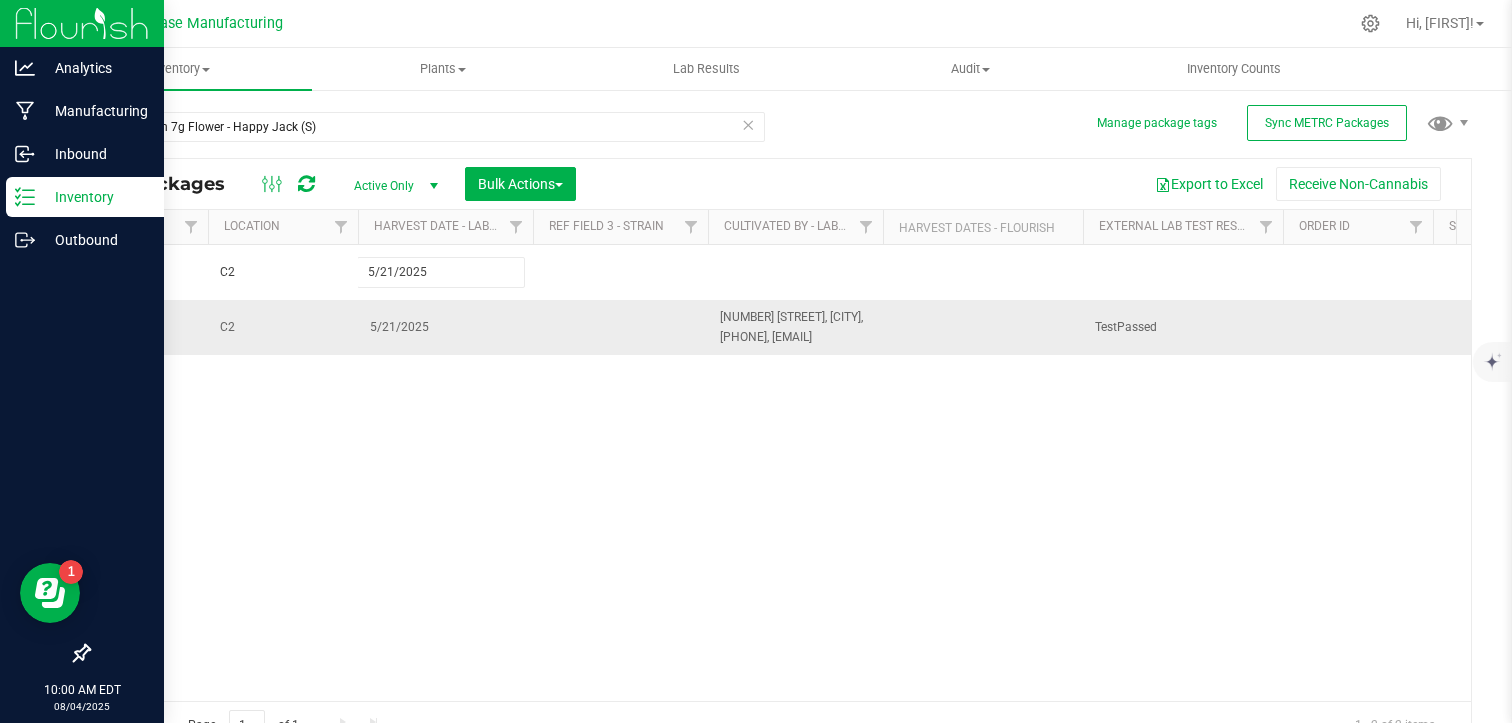 click on "All Packages
Active Only Active Only Lab Samples Locked All External Internal
Bulk Actions
Add to manufacturing run
Add to outbound order
Combine packages
Combine packages (lot)" at bounding box center (780, 453) 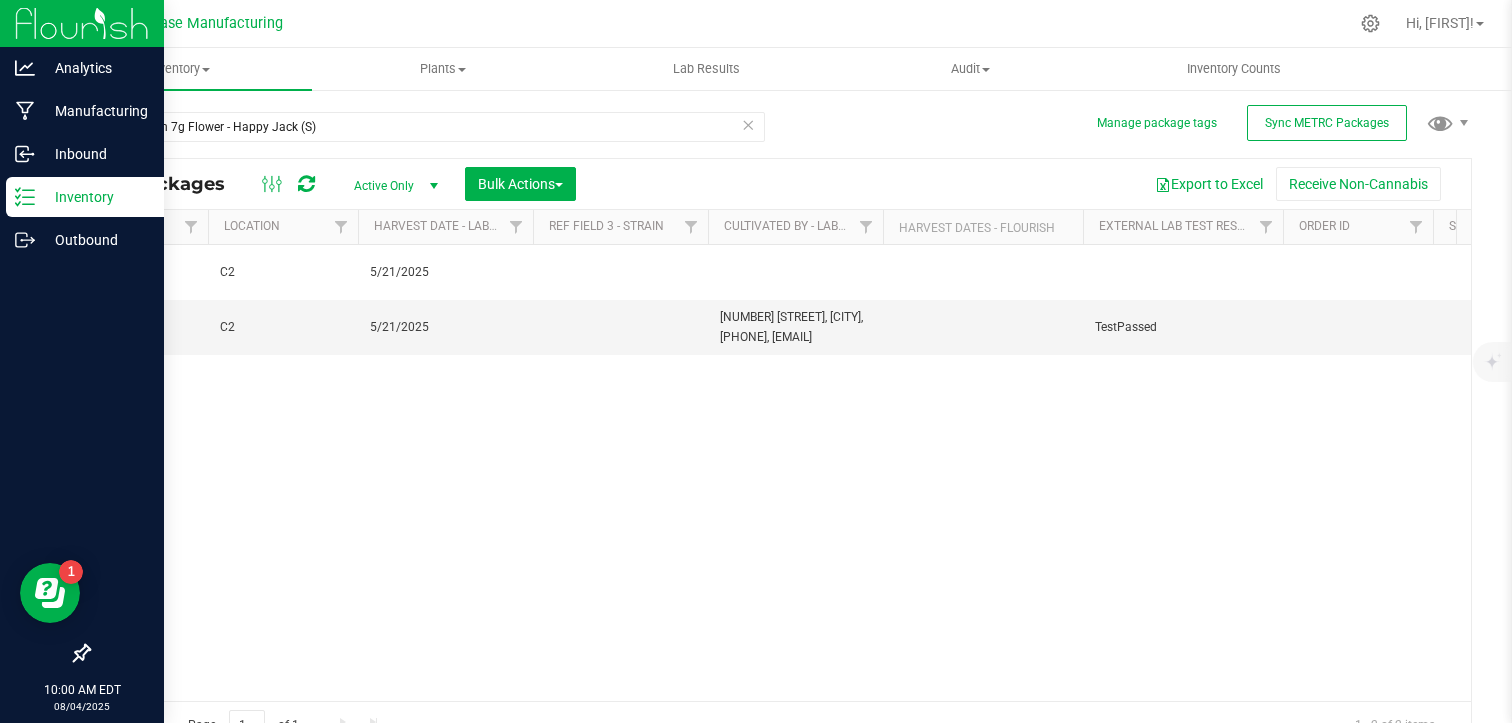 click on "MC281359, [PHONE], bk@example.com" at bounding box center [795, 327] 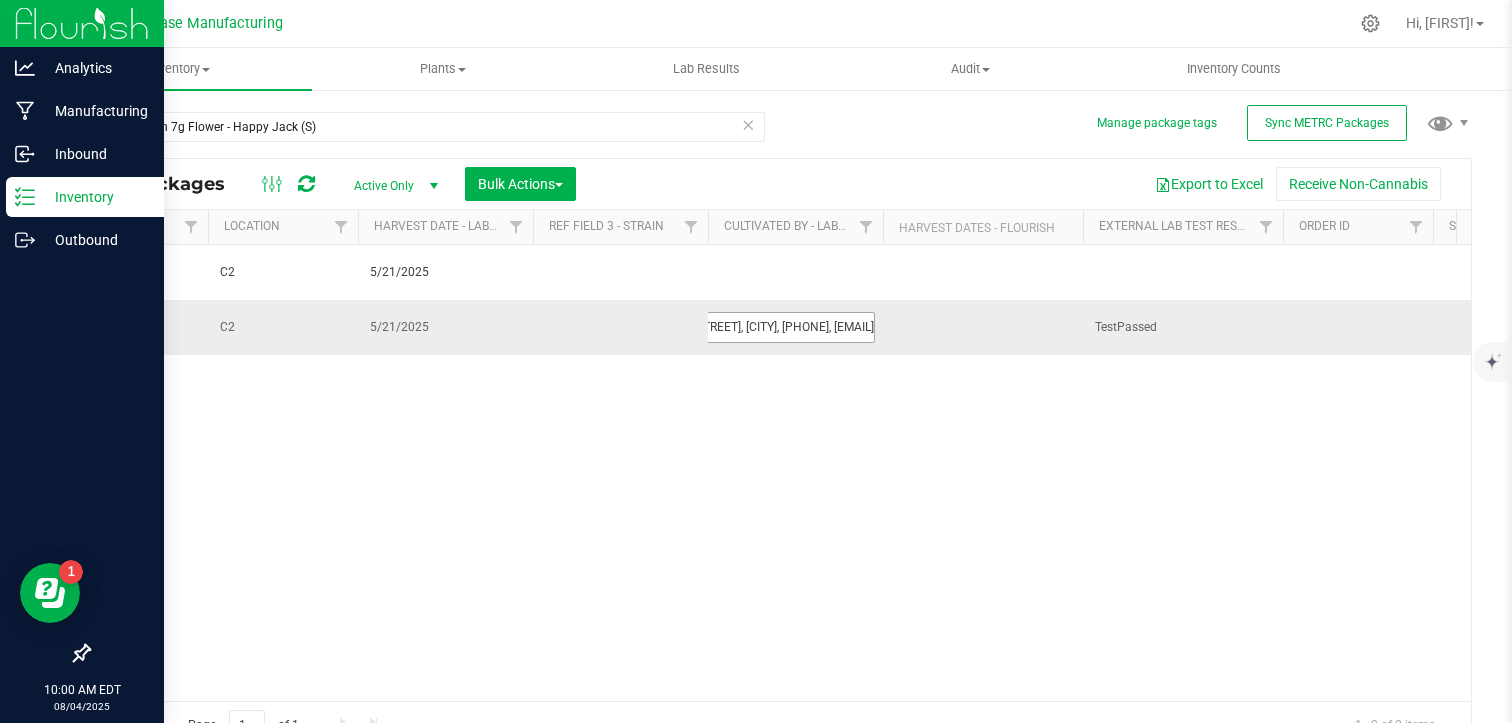 click on "MC281359, [PHONE], bk@example.com" at bounding box center [791, 327] 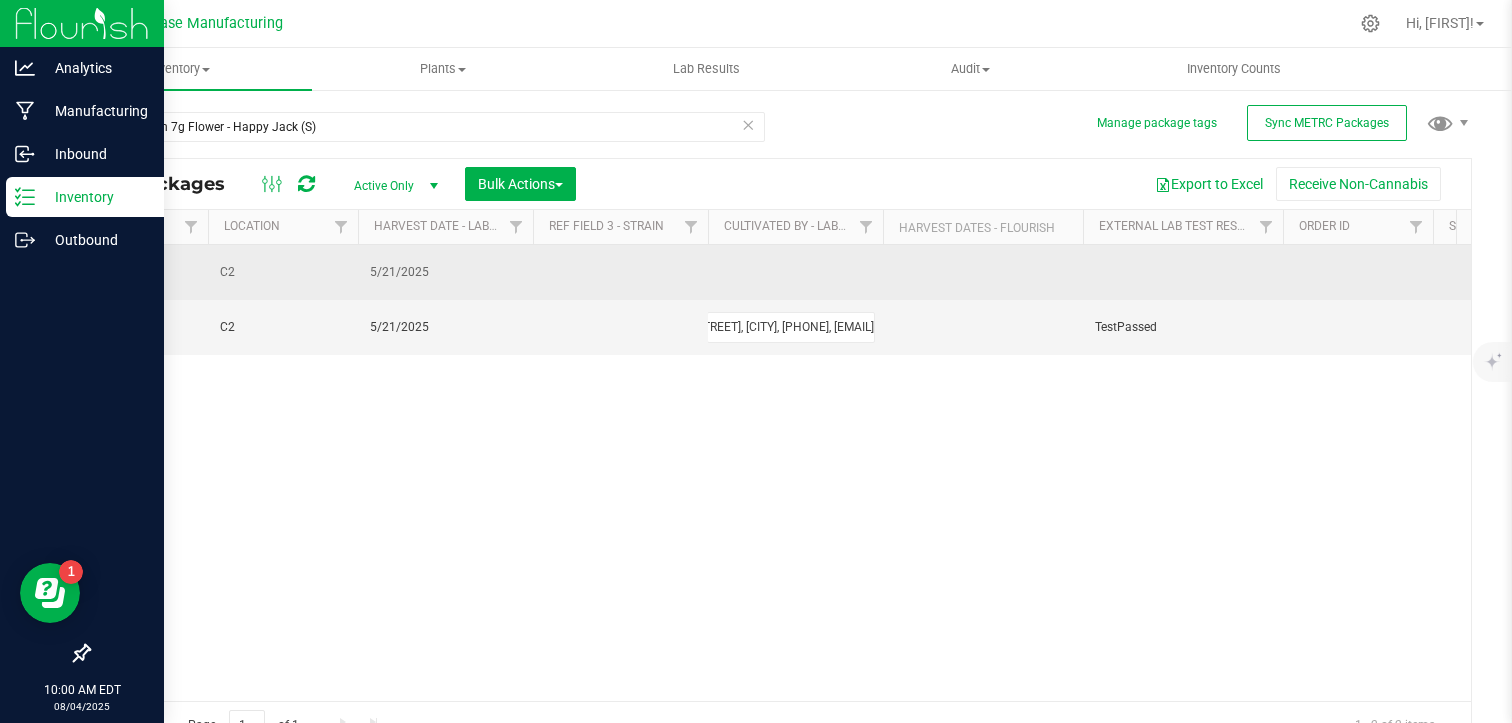 click at bounding box center [795, 272] 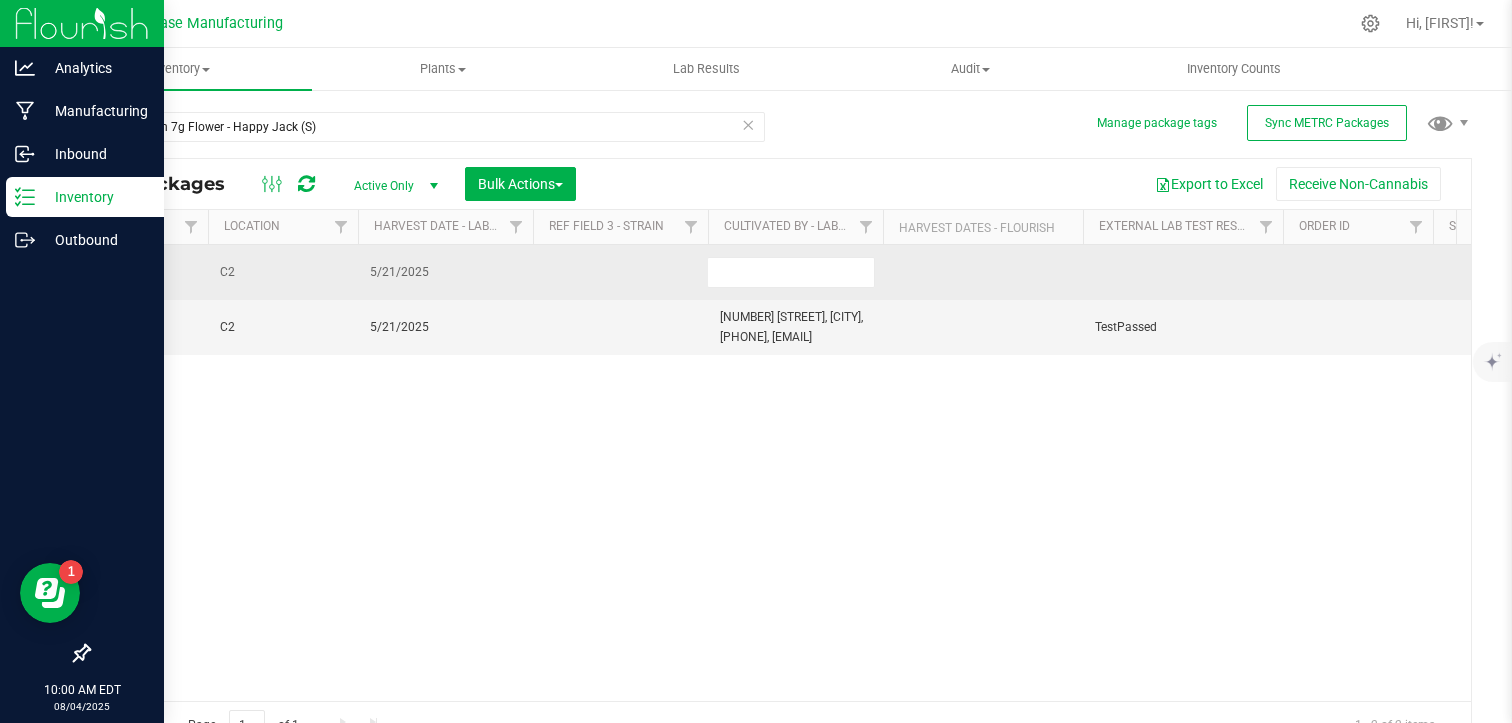 type on "MC281359, [PHONE], bk@example.com" 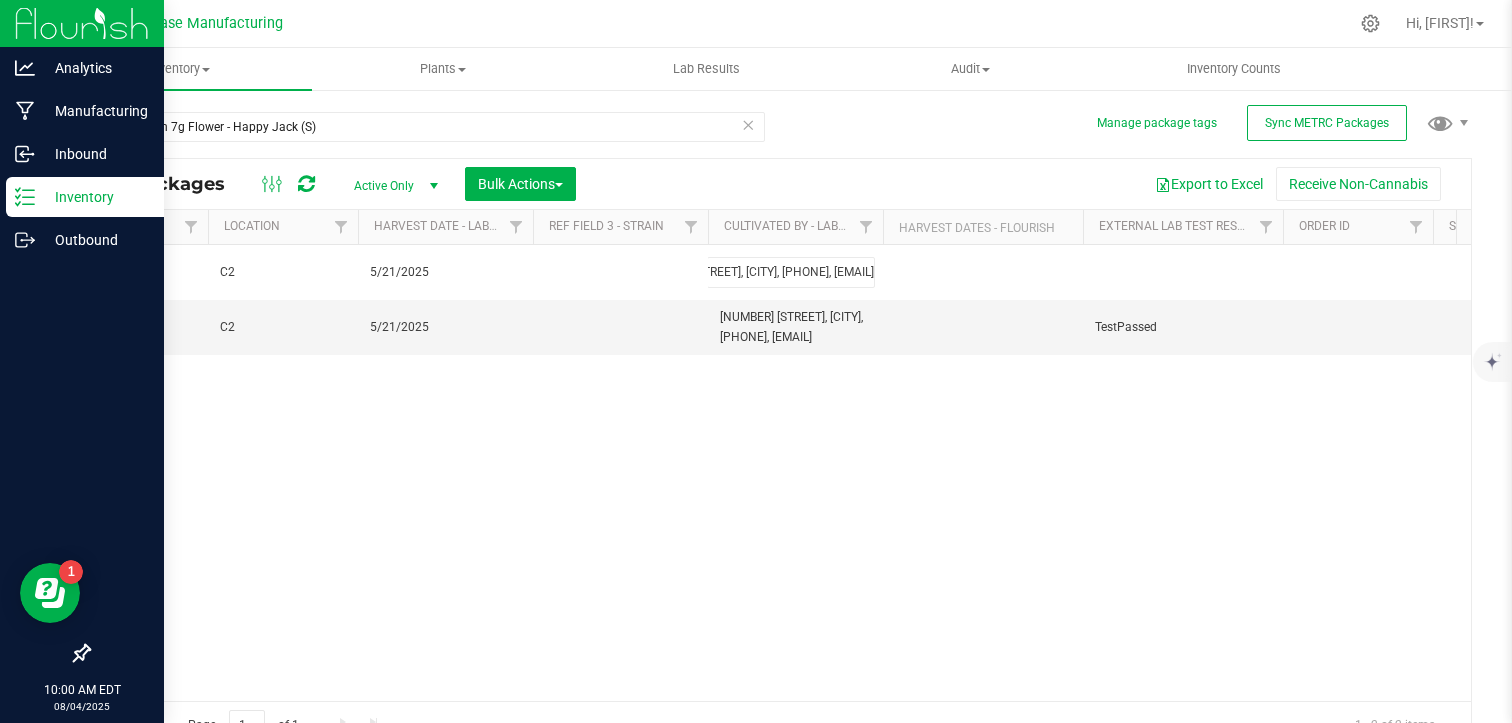 click on "All Packages
Active Only Active Only Lab Samples Locked All External Internal
Bulk Actions
Add to manufacturing run
Add to outbound order
Combine packages
Combine packages (lot)" at bounding box center [780, 453] 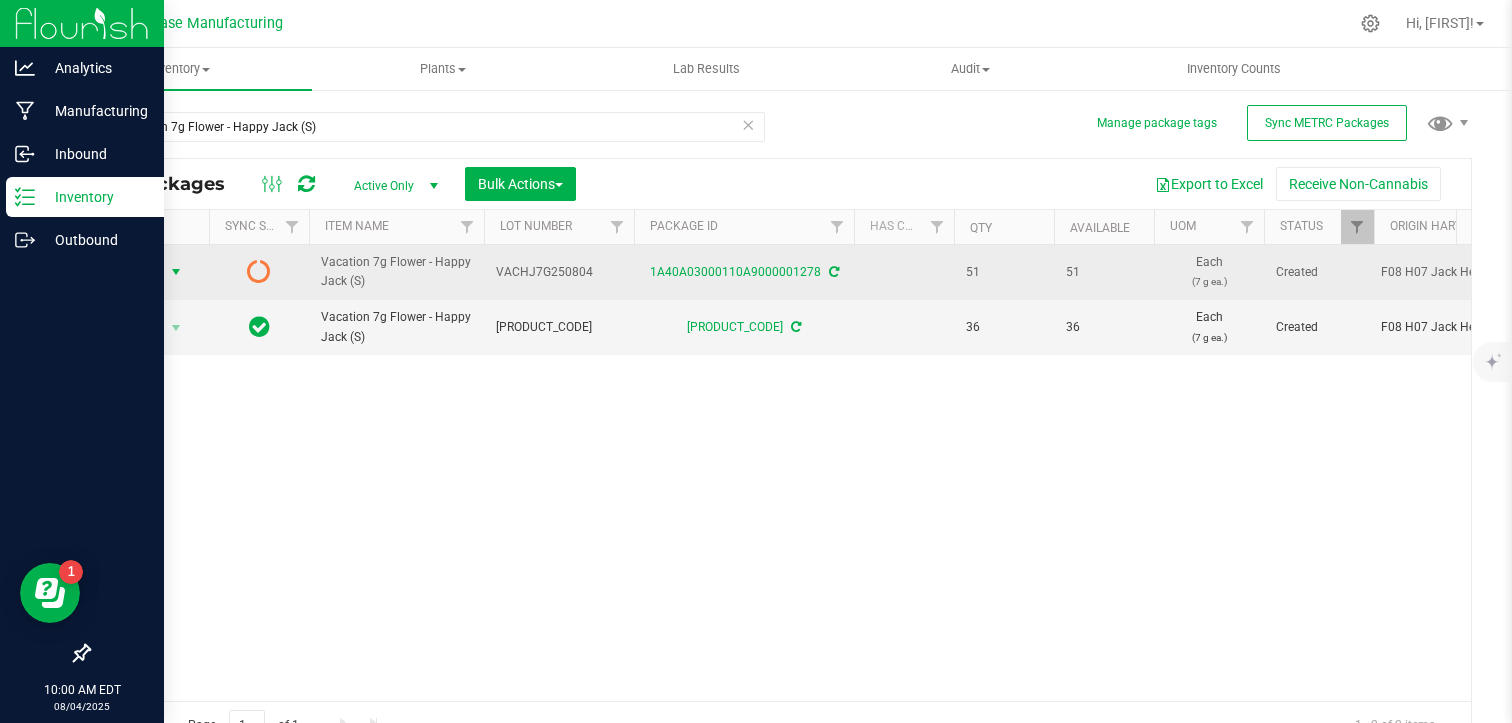 click at bounding box center (176, 272) 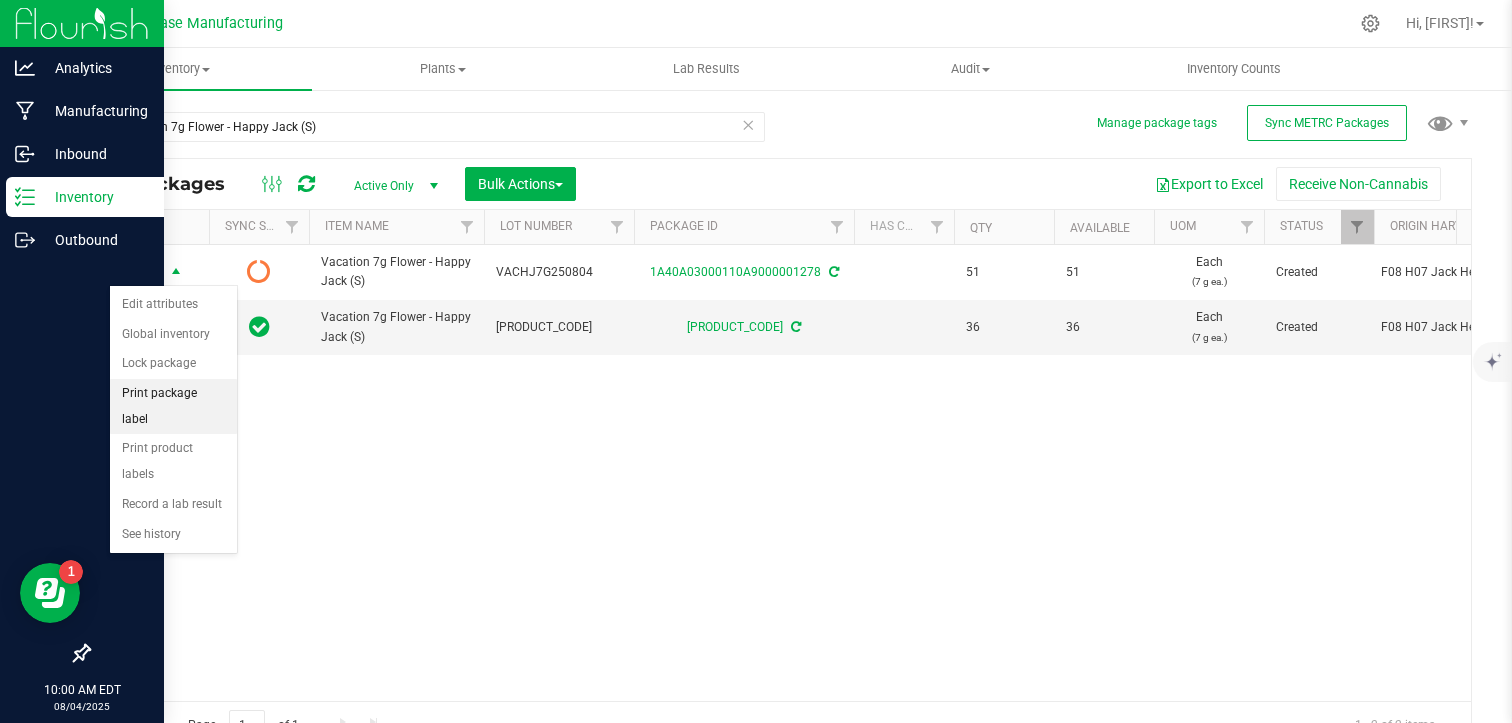 click on "Print package label" at bounding box center [173, 406] 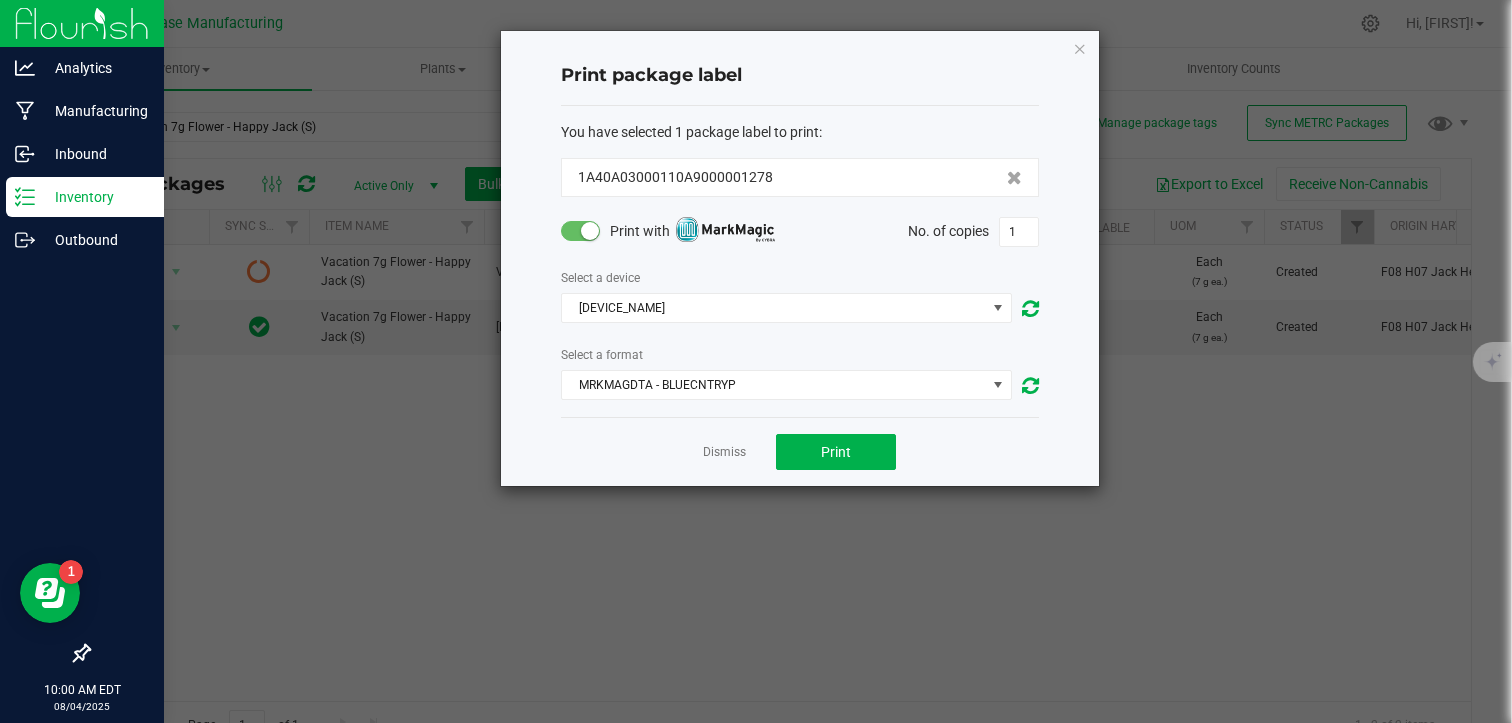 click at bounding box center [590, 231] 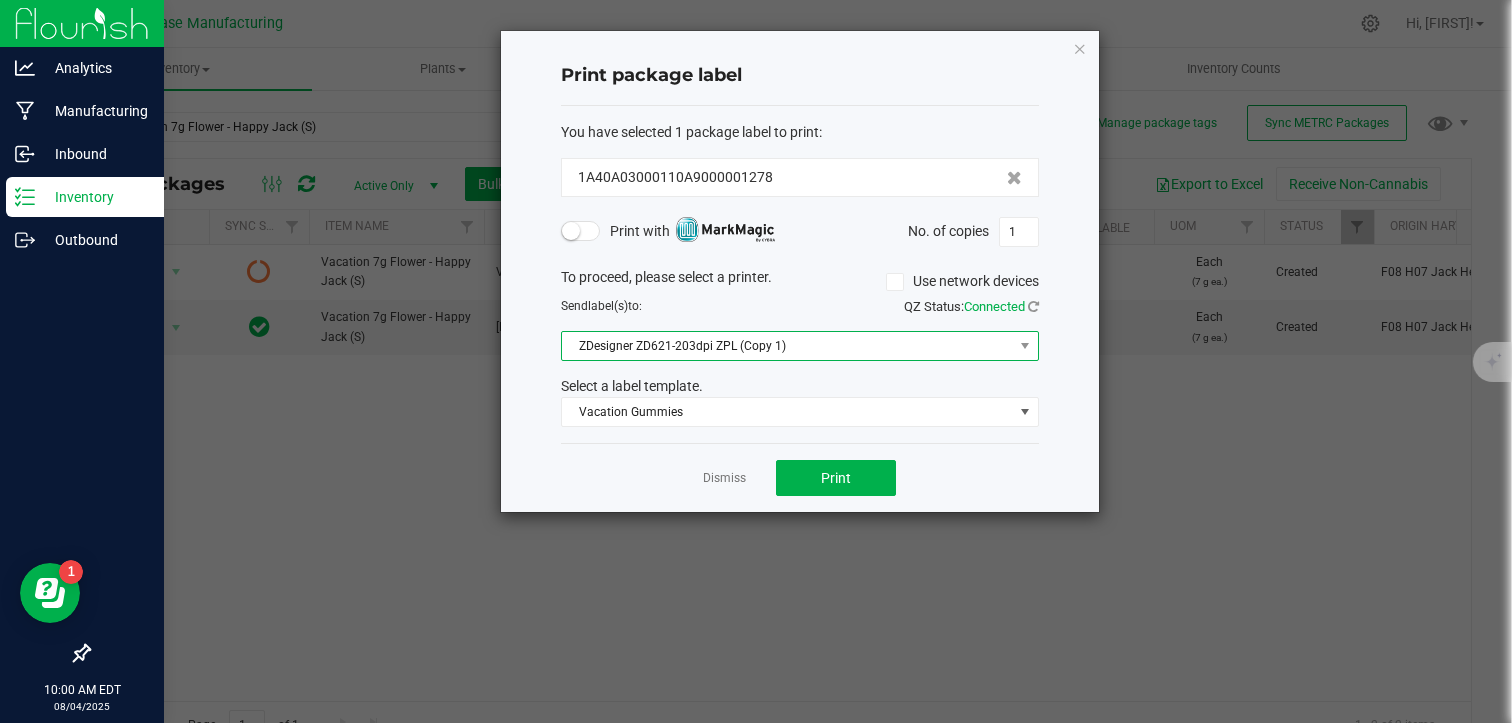 click on "ZDesigner ZD621-203dpi ZPL (Copy 1)" at bounding box center (787, 346) 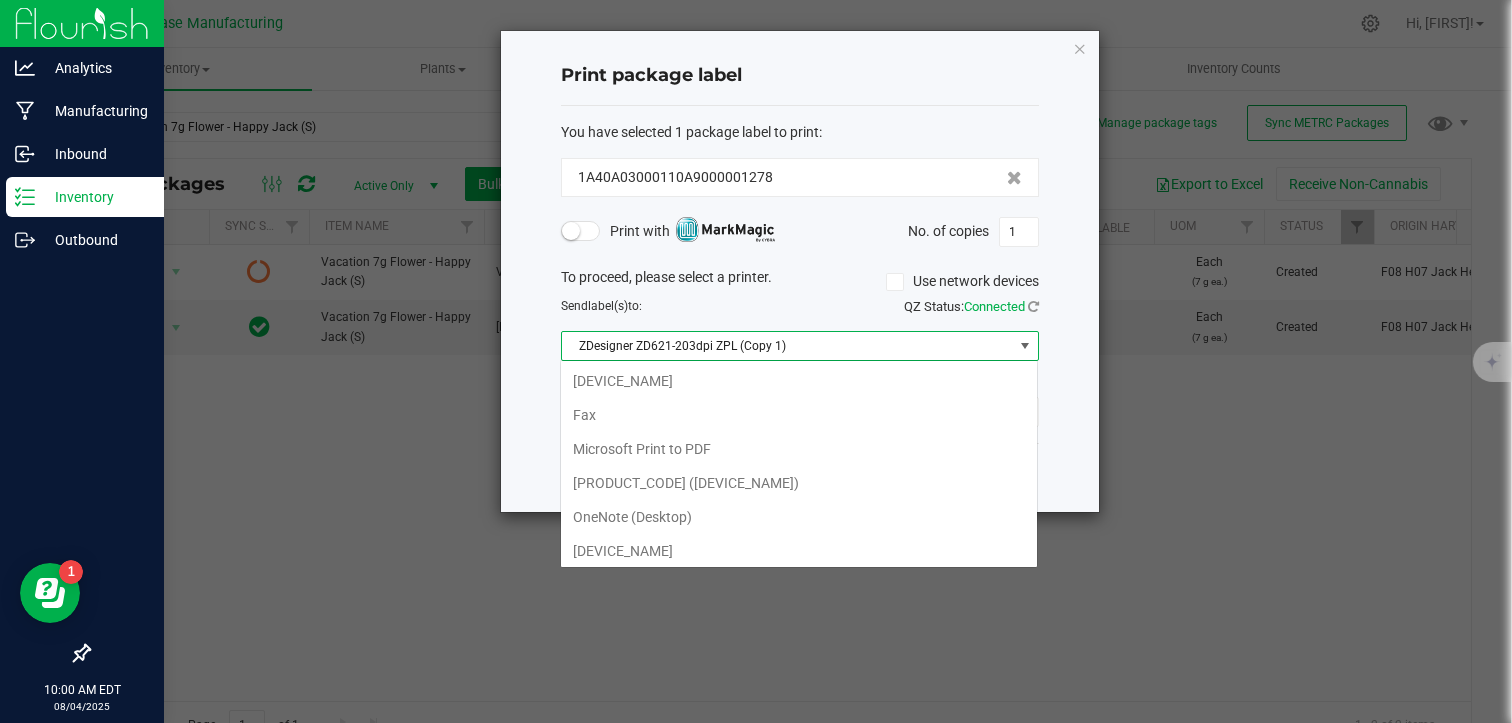 scroll, scrollTop: 99970, scrollLeft: 99521, axis: both 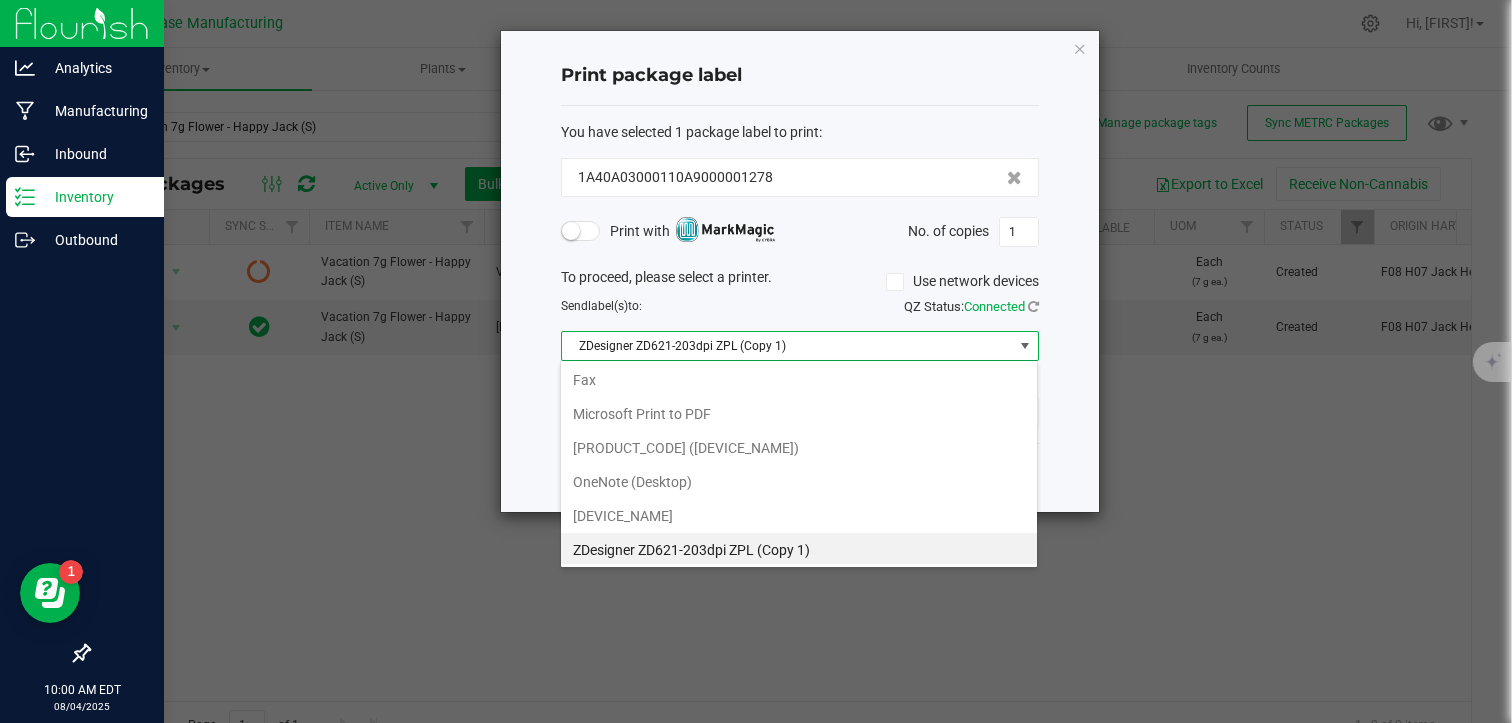 click on "ZDesigner ZD621-203dpi ZPL (Copy 1)" at bounding box center (787, 346) 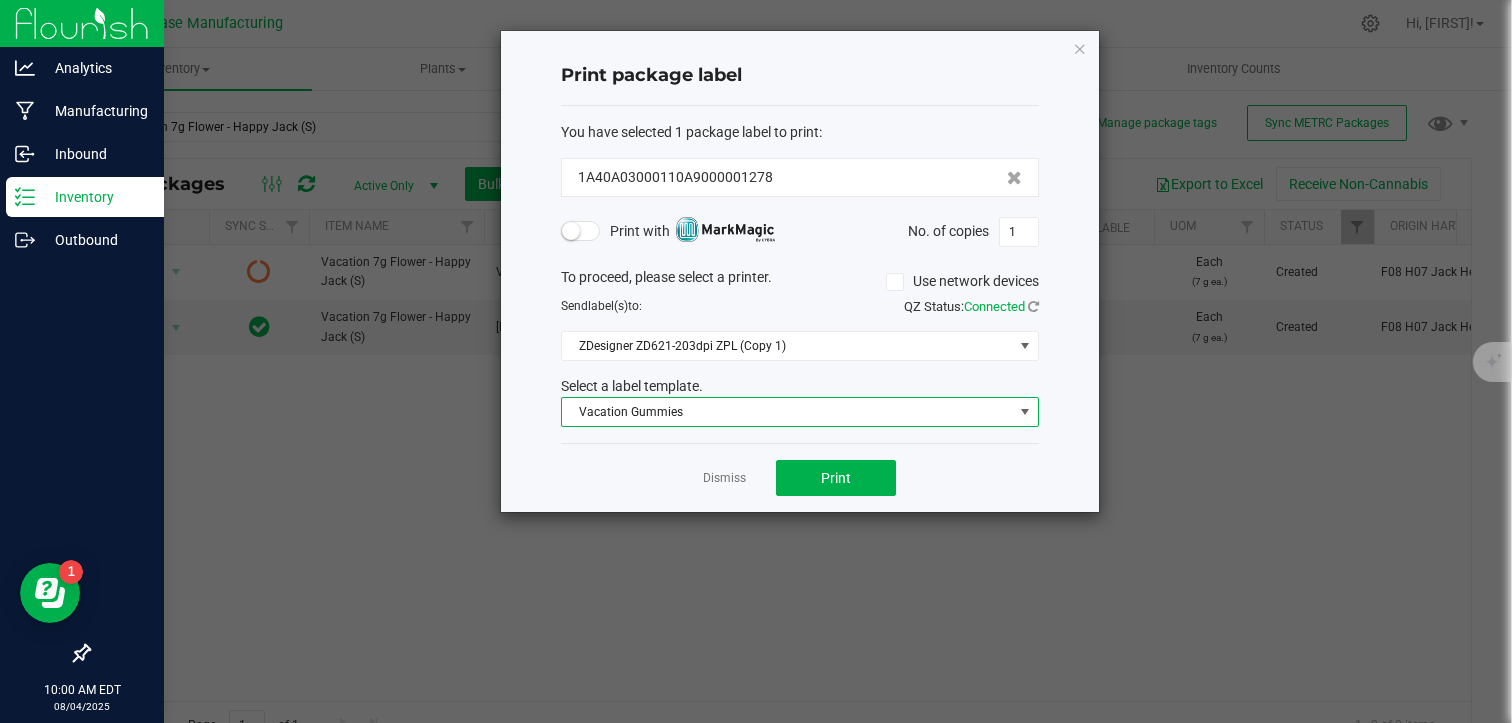 click on "Vacation Gummies" at bounding box center (787, 412) 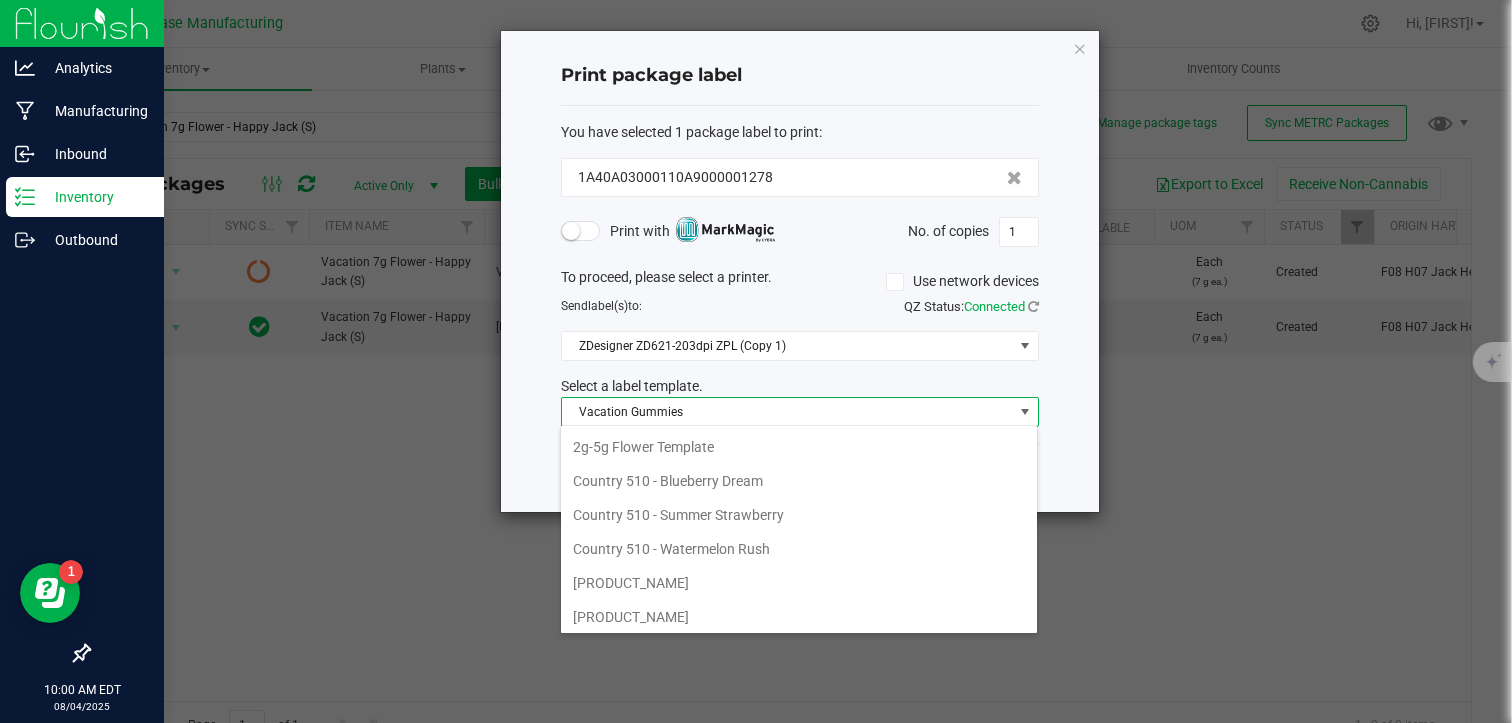 scroll, scrollTop: 170, scrollLeft: 0, axis: vertical 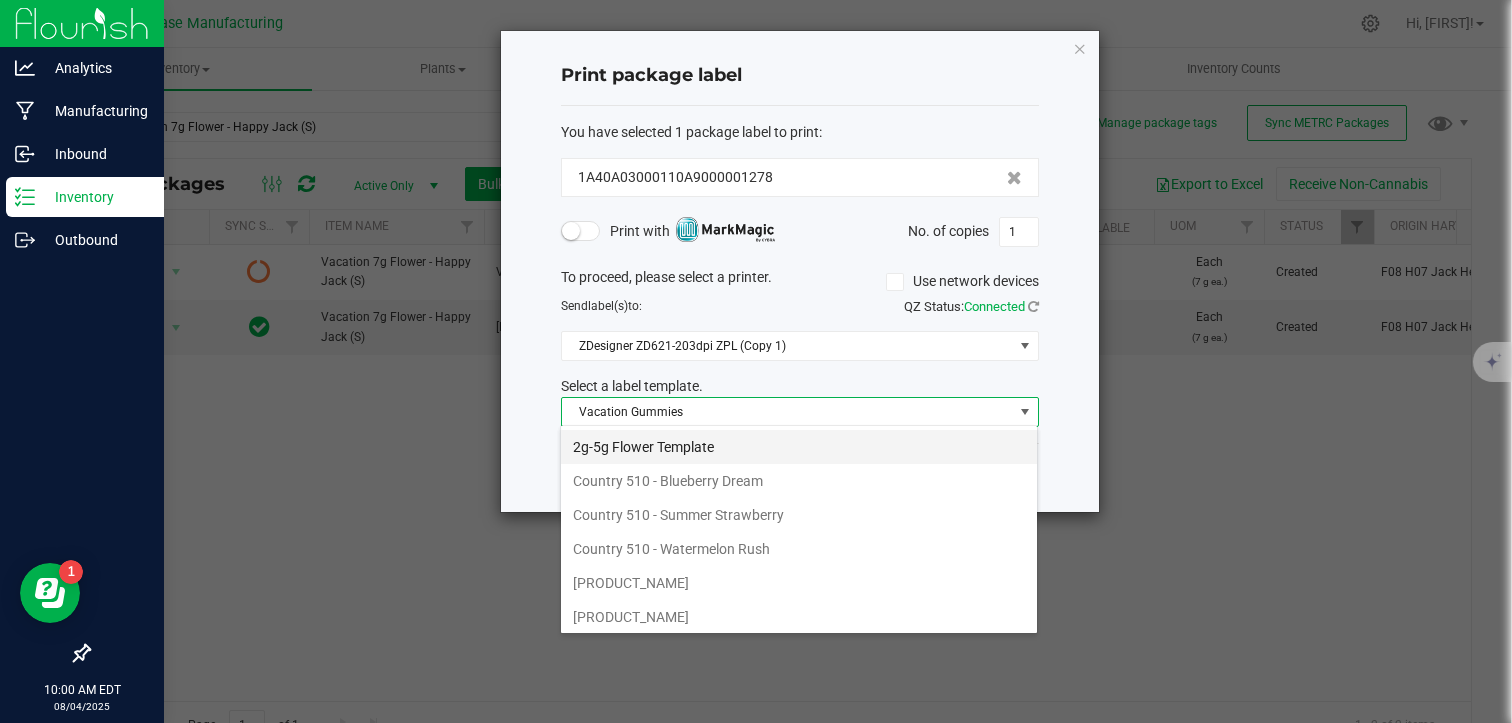 click on "2g-5g Flower Template" at bounding box center (799, 447) 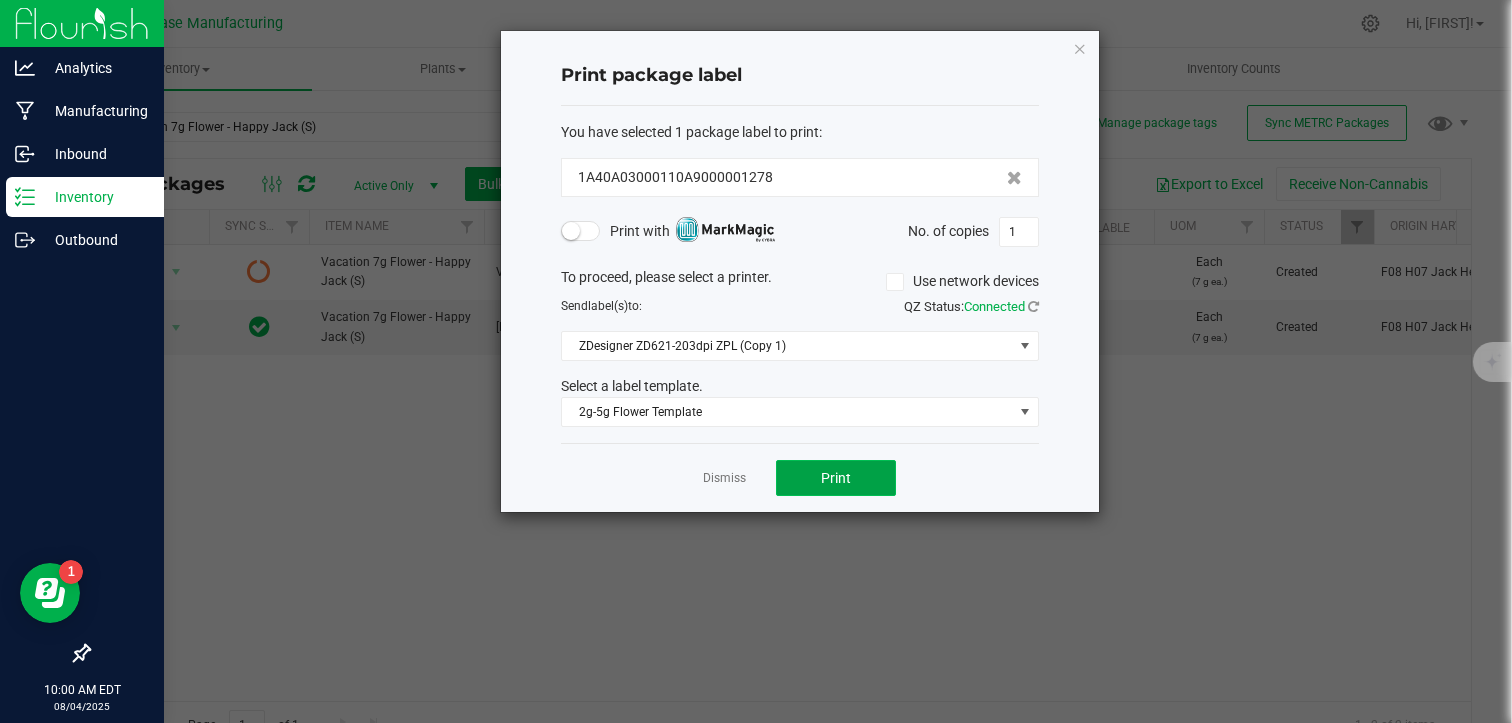 click on "Print" 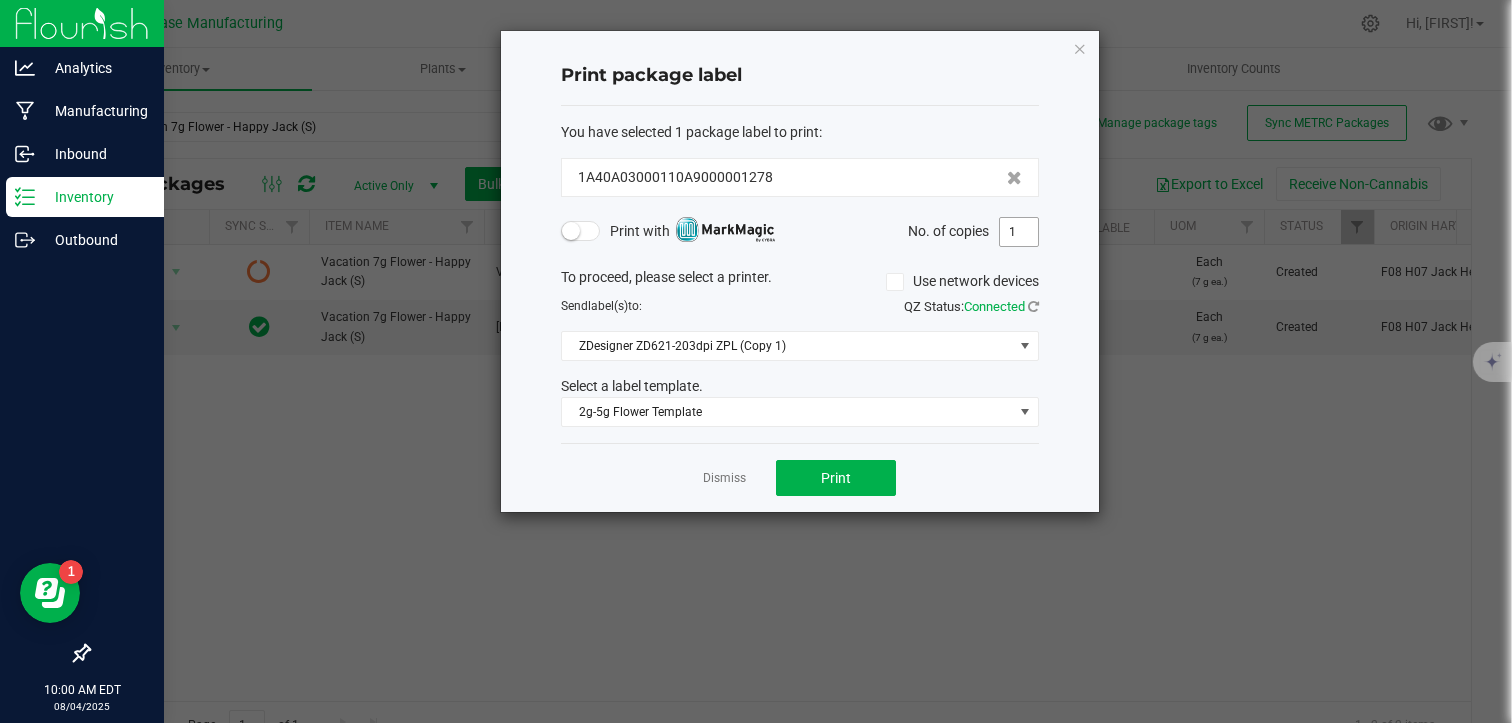 click on "1" at bounding box center [1019, 232] 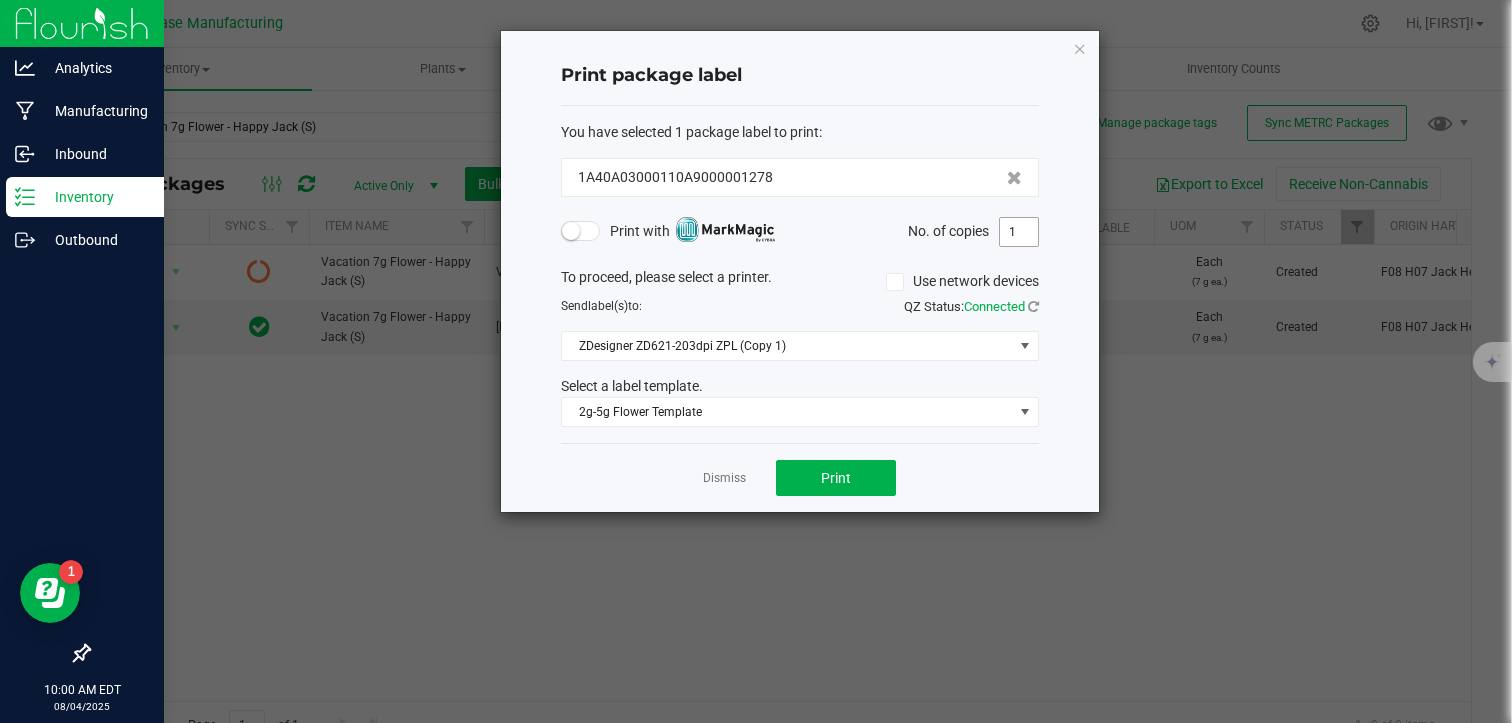click on "1" at bounding box center (1019, 232) 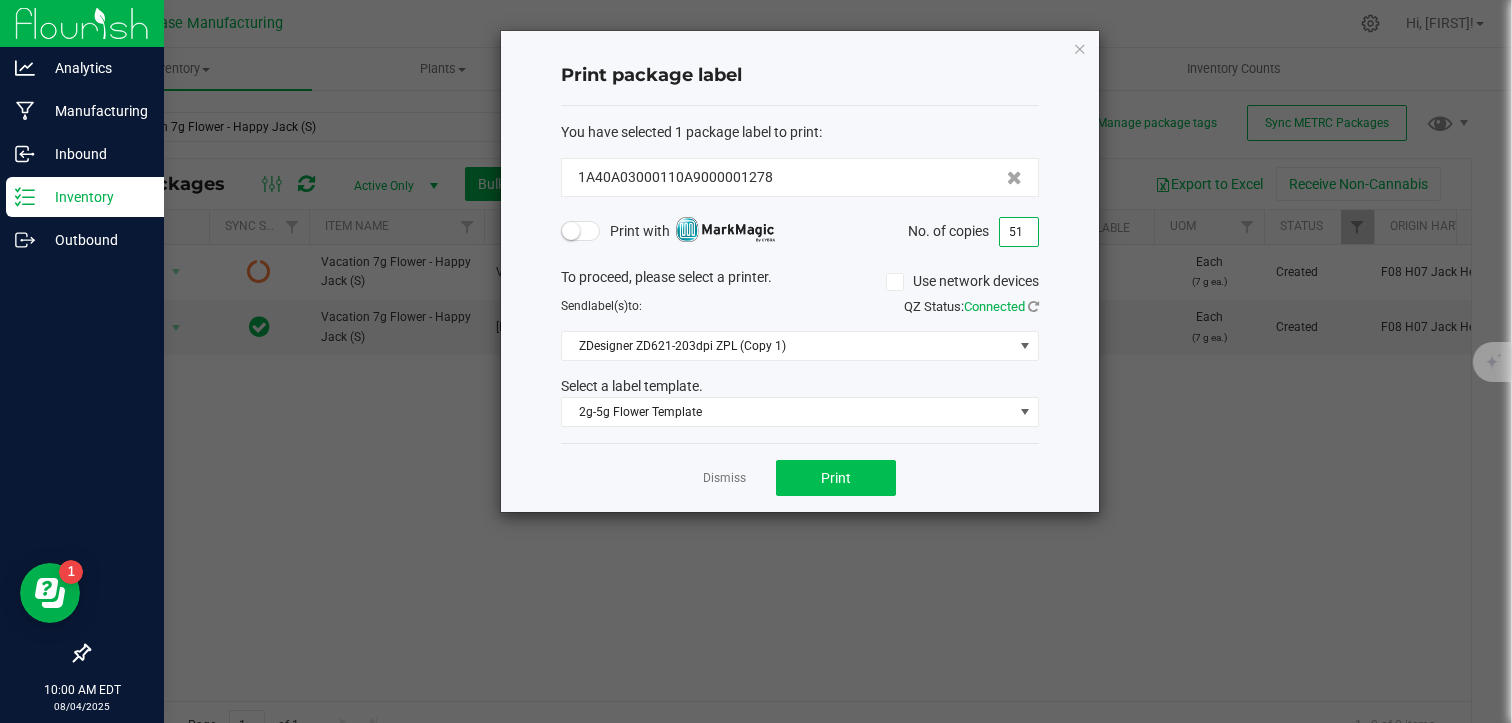 type on "51" 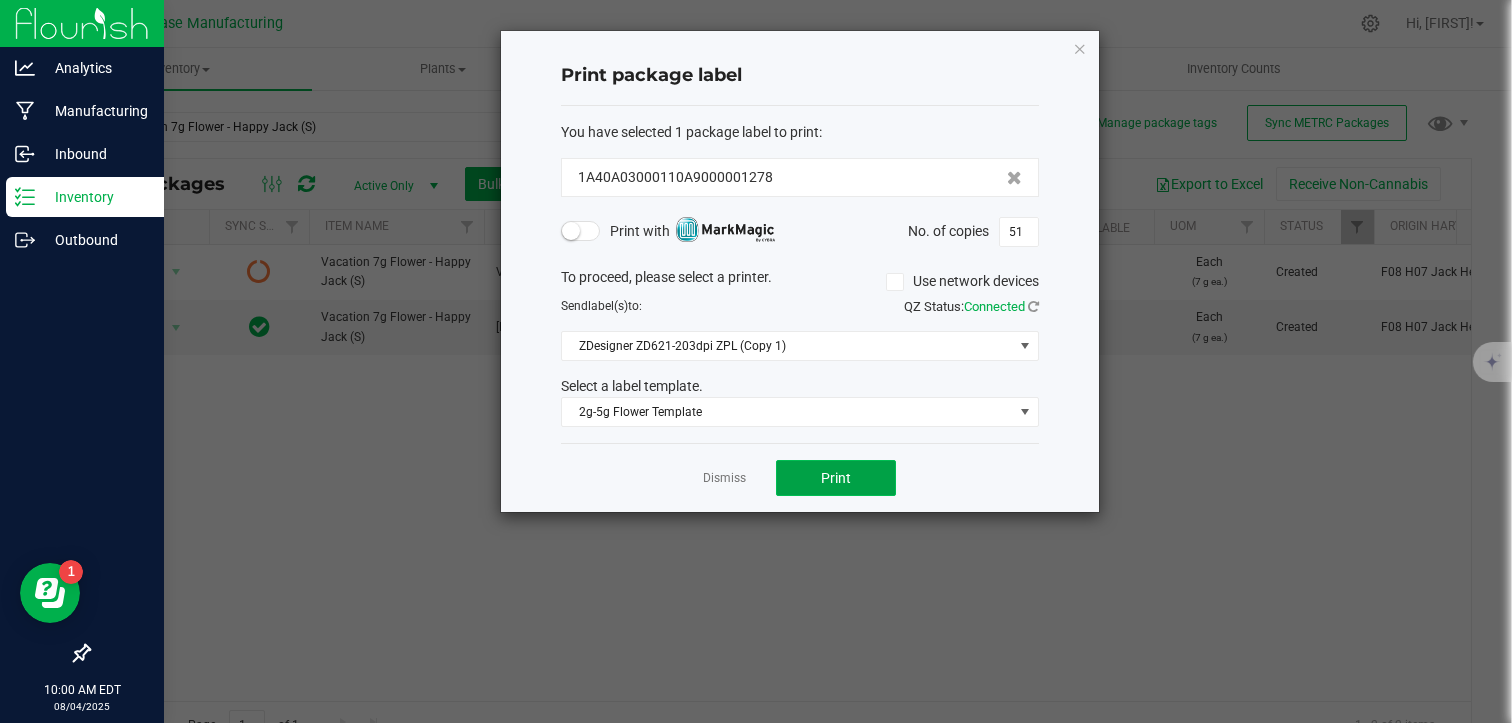 click on "Print" 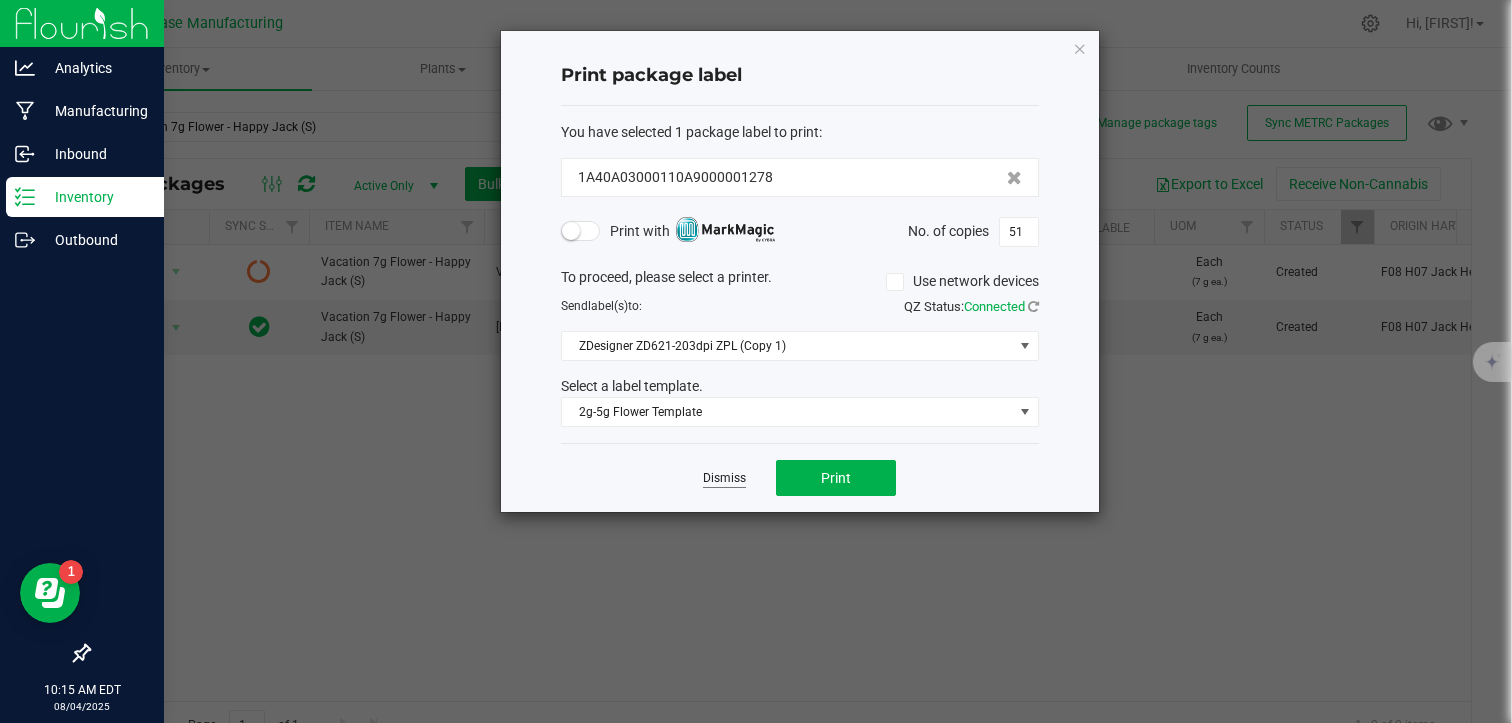 click on "Dismiss" 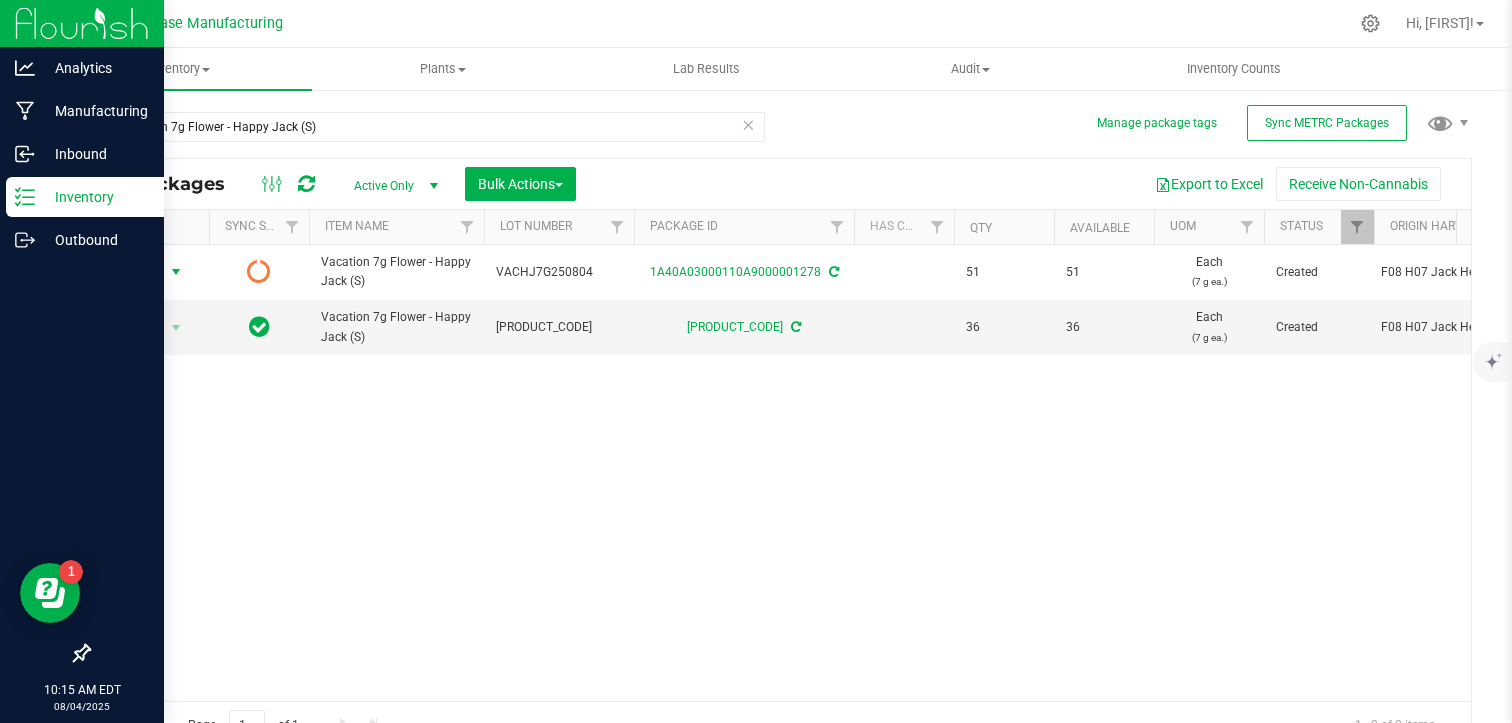 click 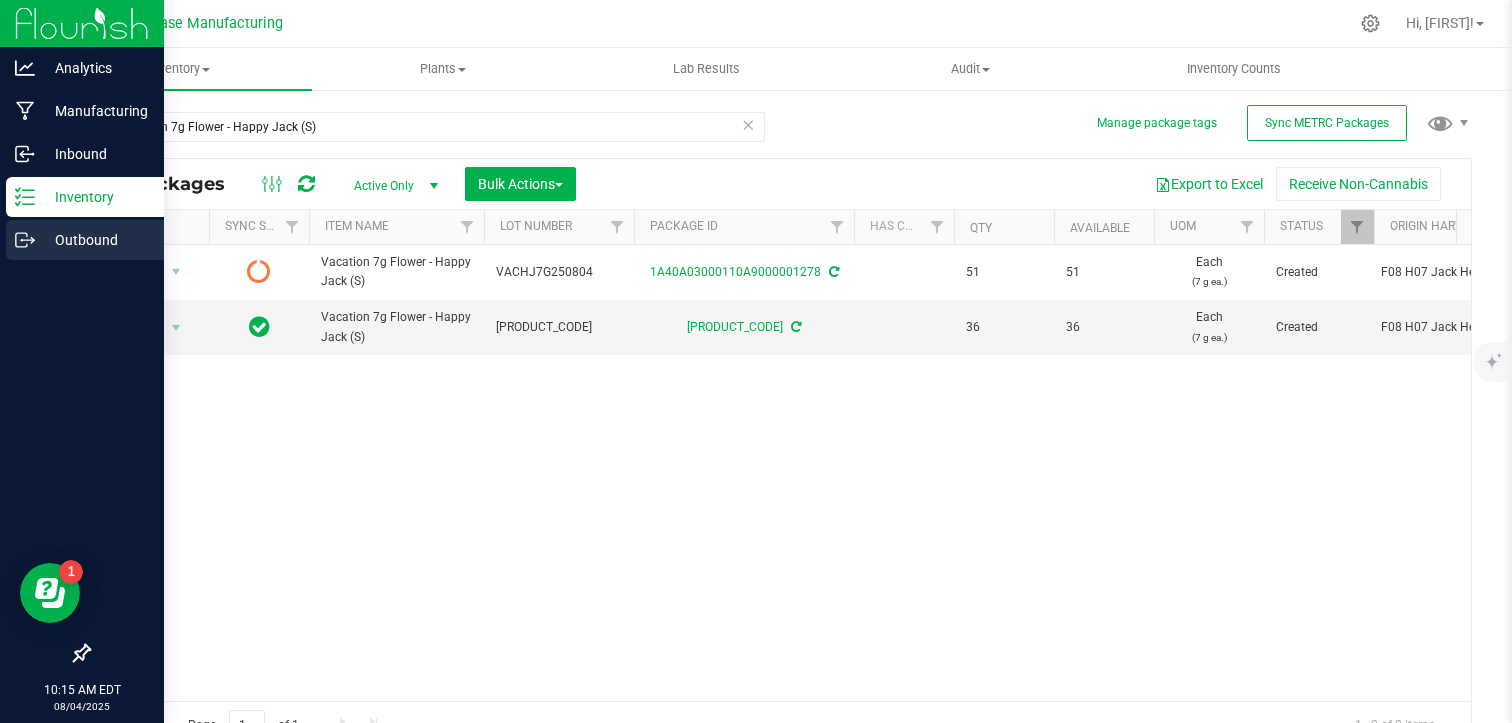 click on "Outbound" at bounding box center [95, 240] 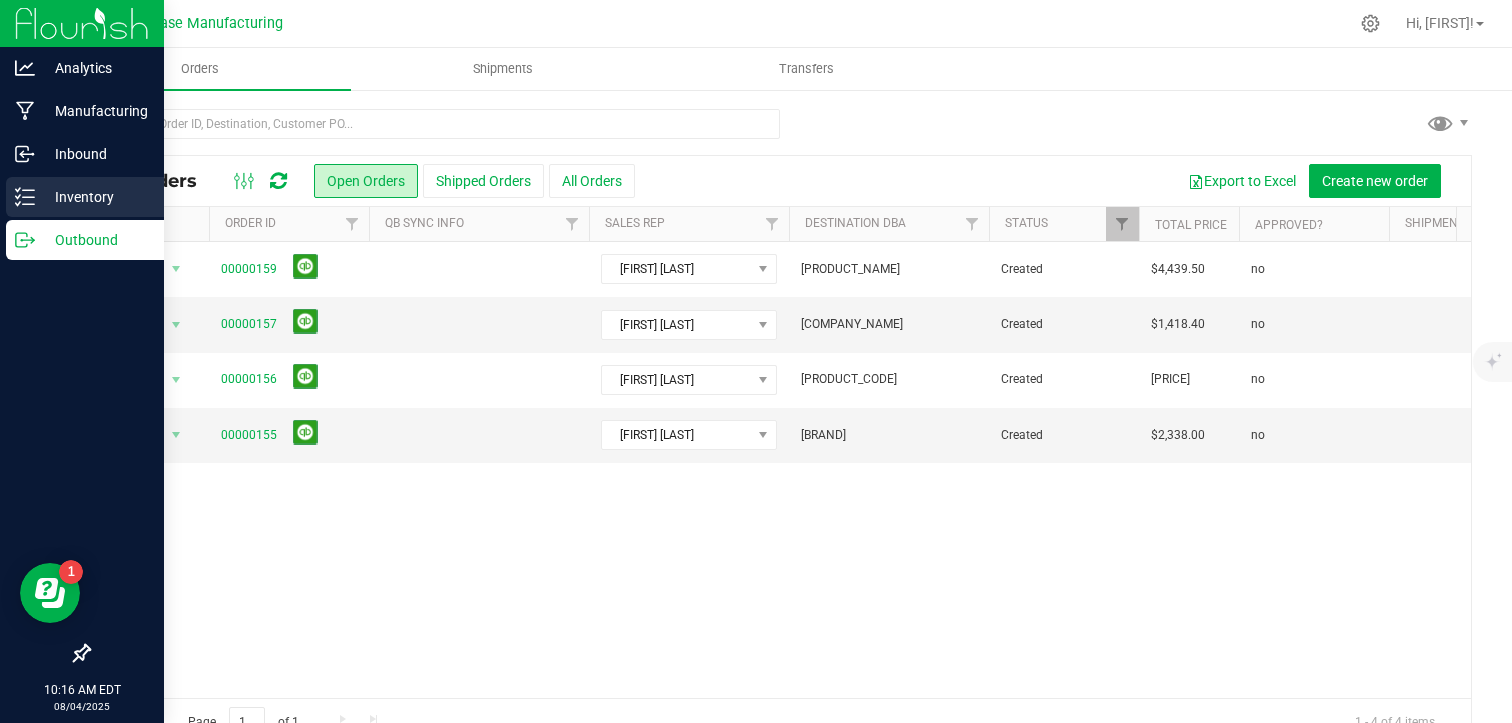 click on "Inventory" at bounding box center (85, 197) 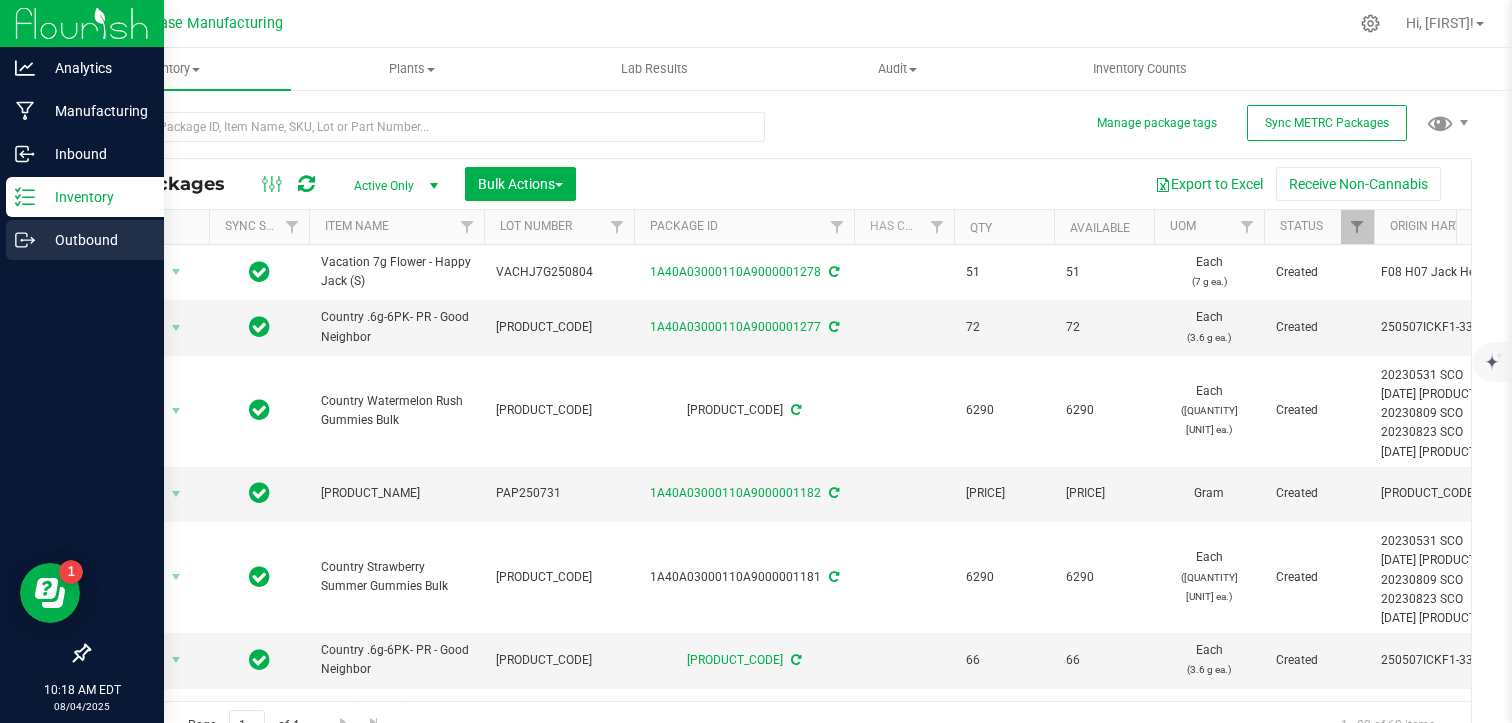 click on "Outbound" at bounding box center [95, 240] 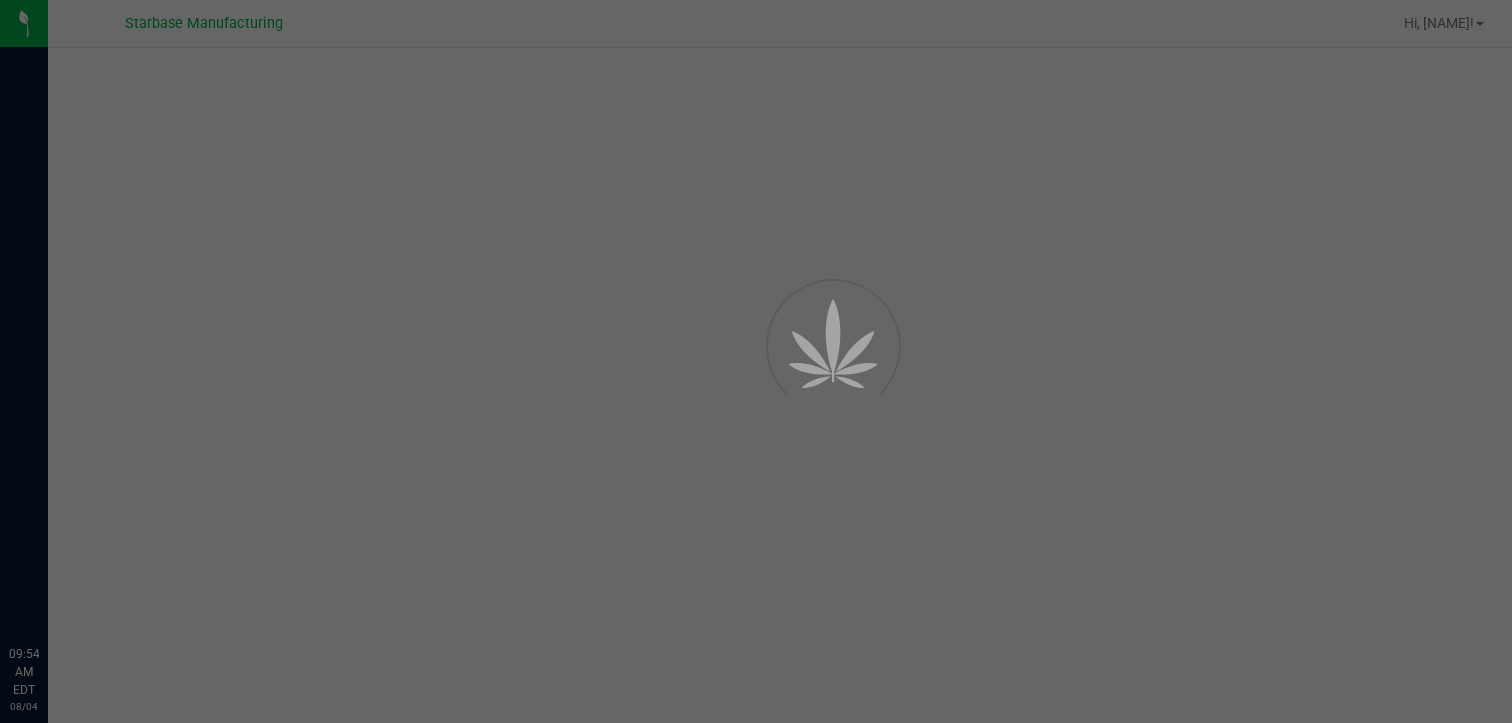 scroll, scrollTop: 0, scrollLeft: 0, axis: both 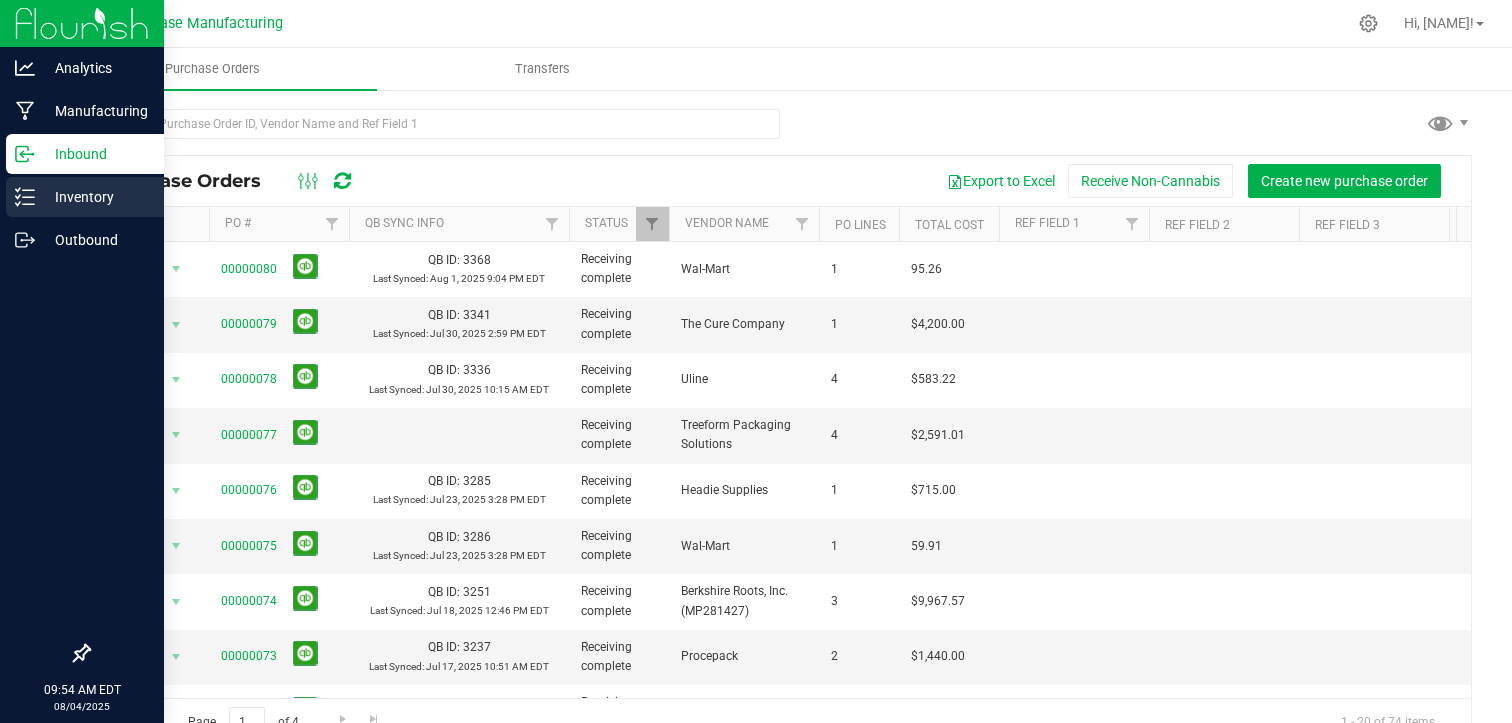 click 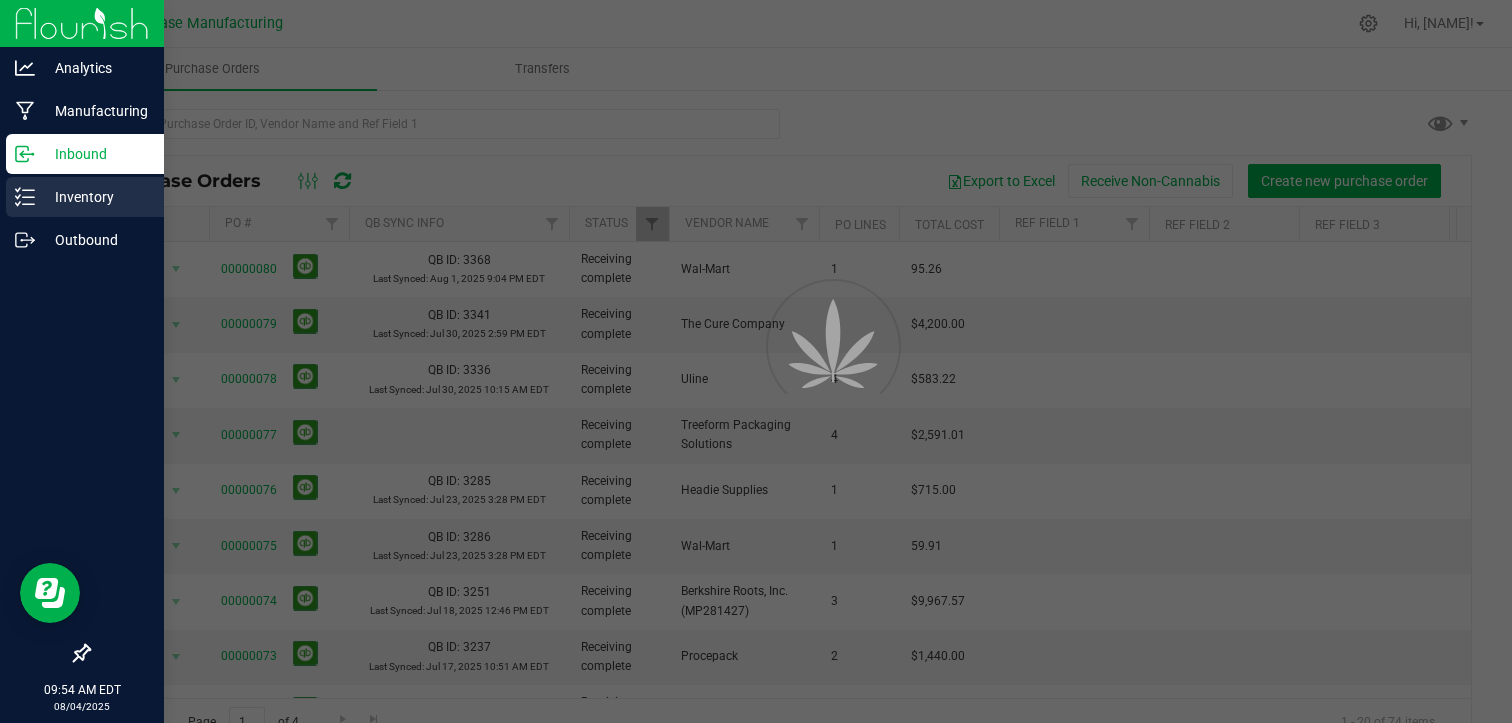 scroll, scrollTop: 0, scrollLeft: 0, axis: both 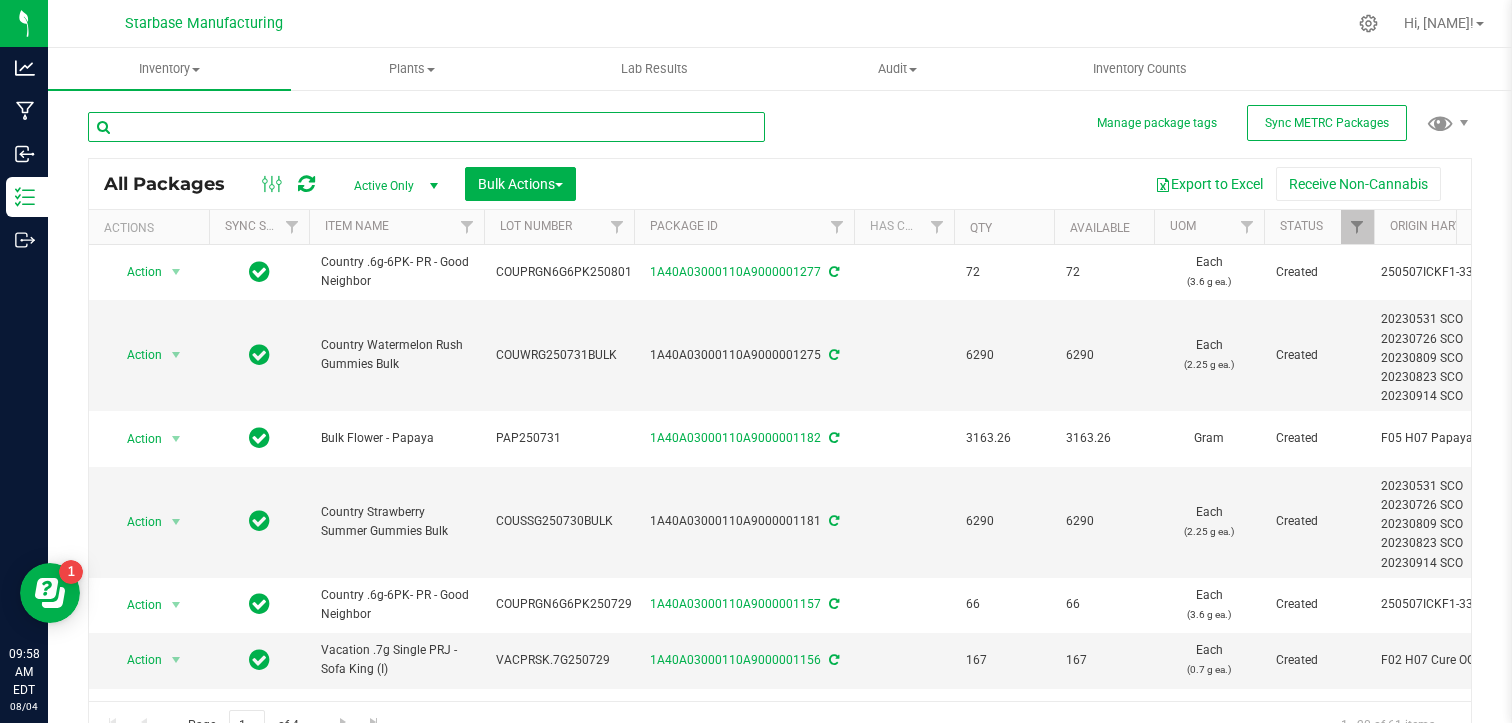 click at bounding box center [426, 127] 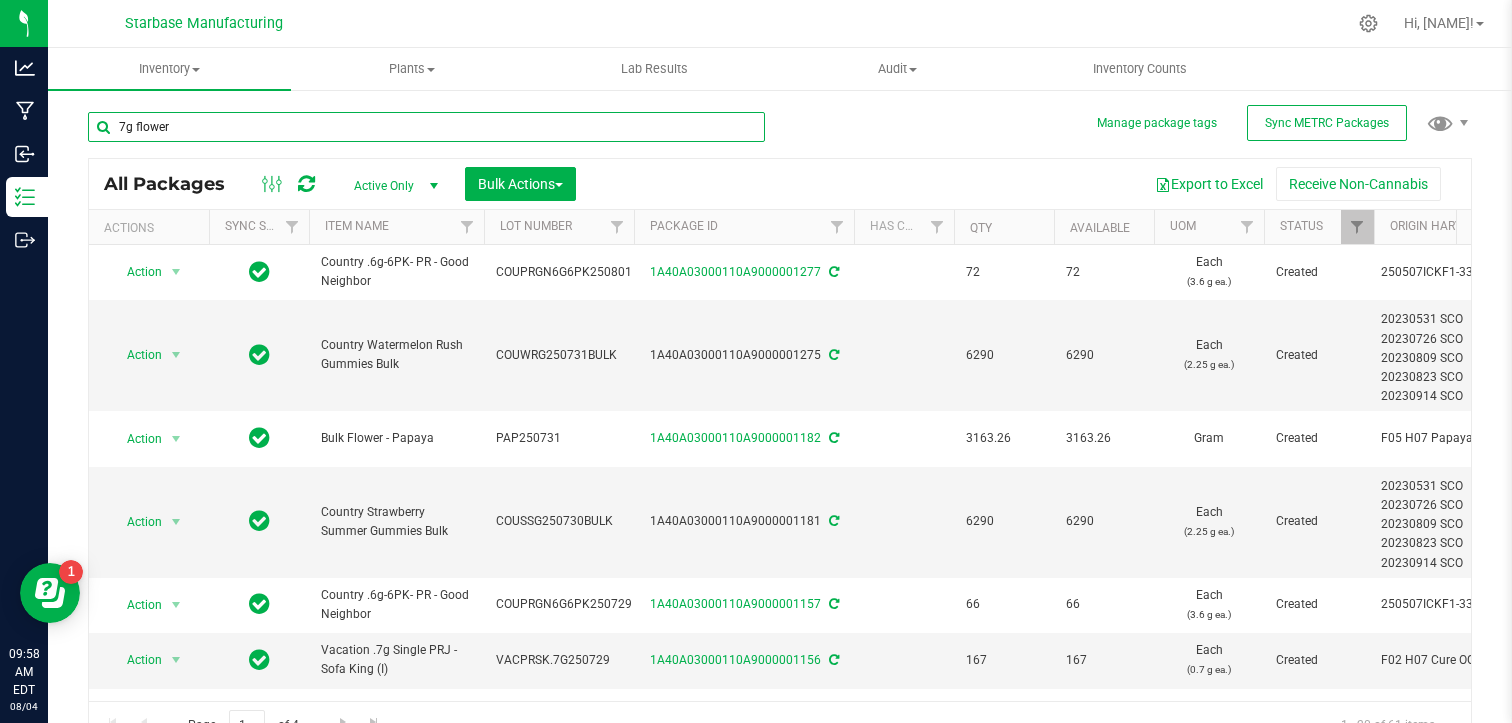 type on "7g flower" 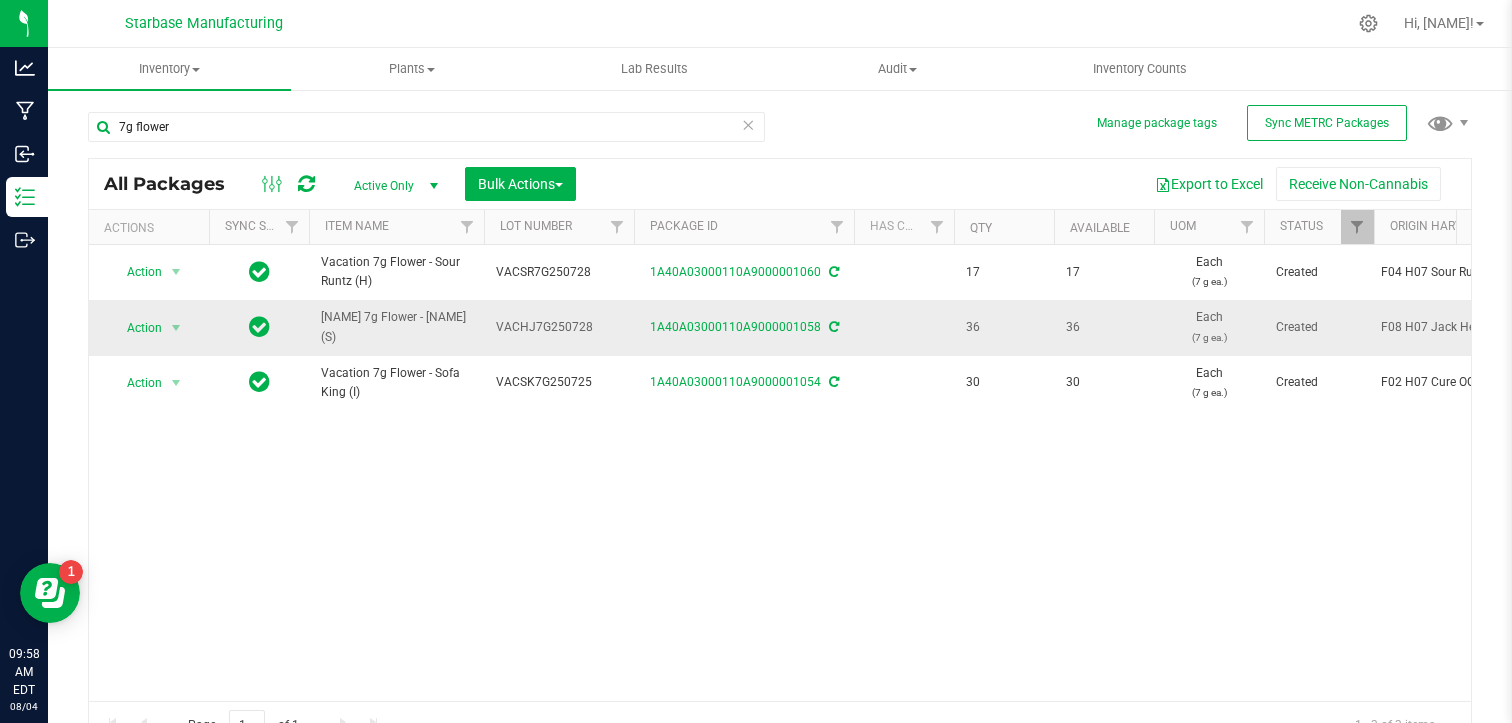 click on "VACHJ7G250728" at bounding box center [559, 327] 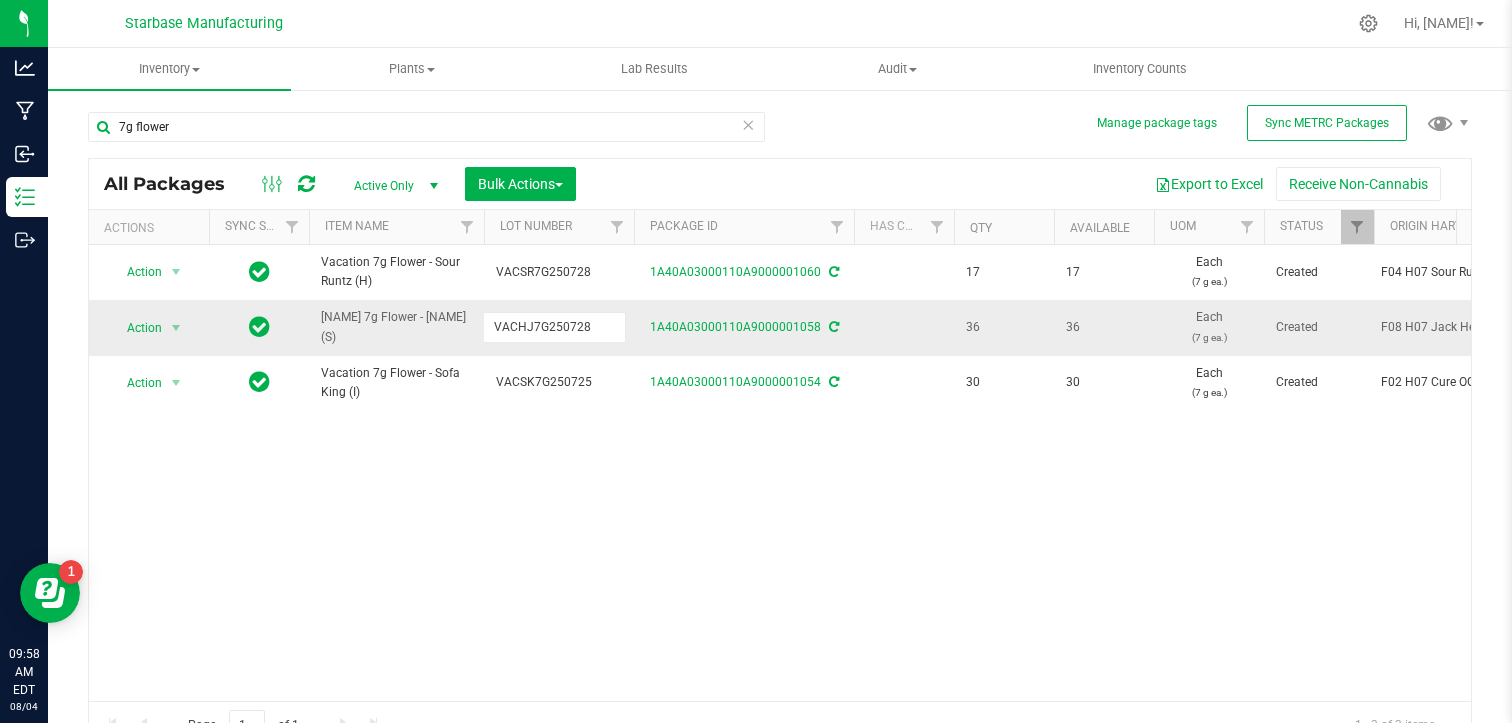 click on "VACHJ7G250728" at bounding box center (554, 327) 